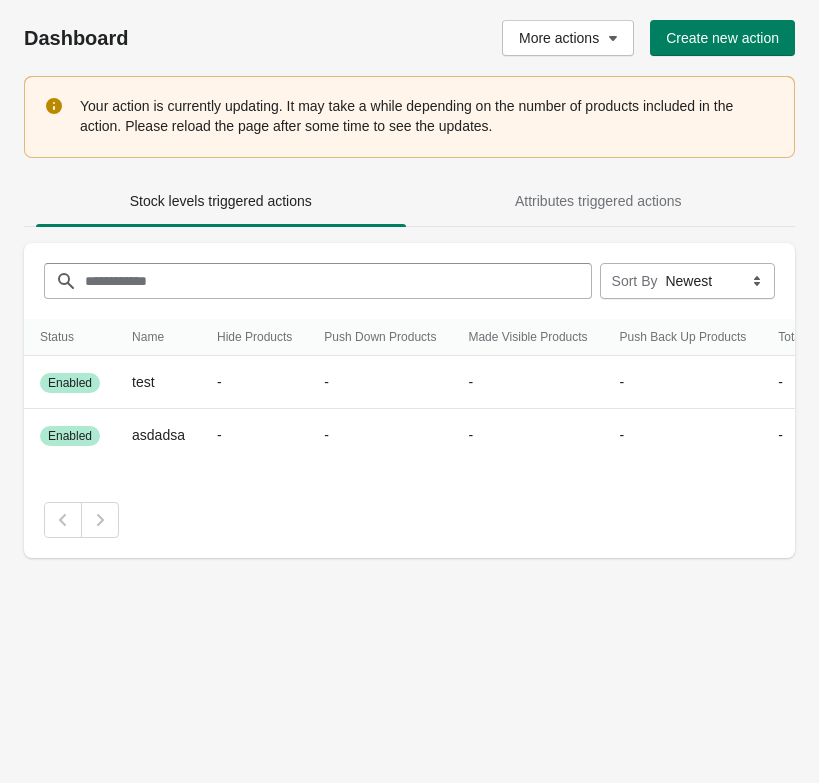 scroll, scrollTop: 0, scrollLeft: 0, axis: both 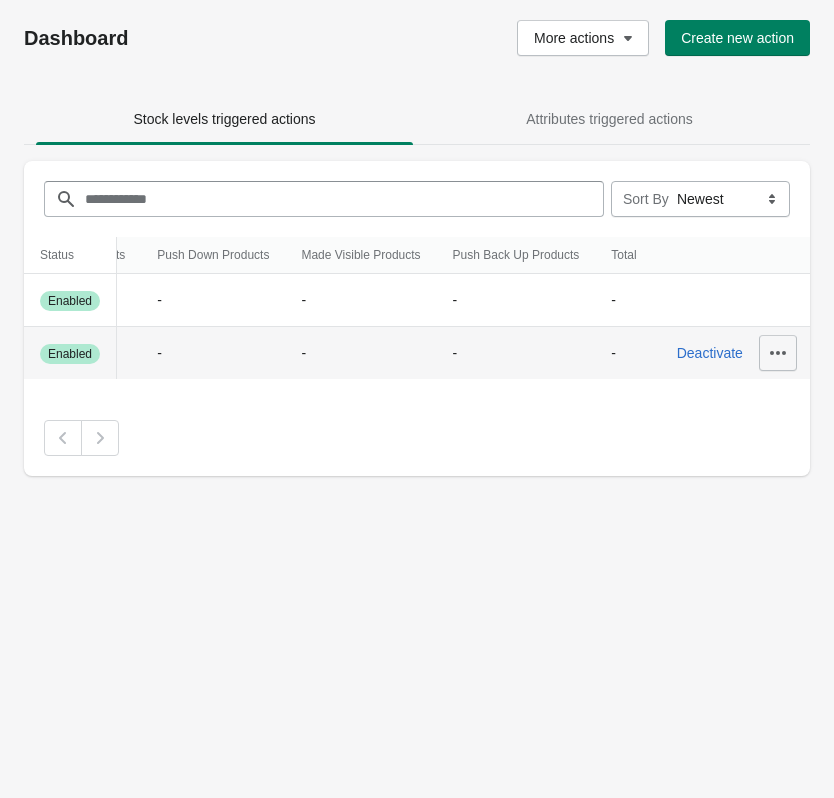 click 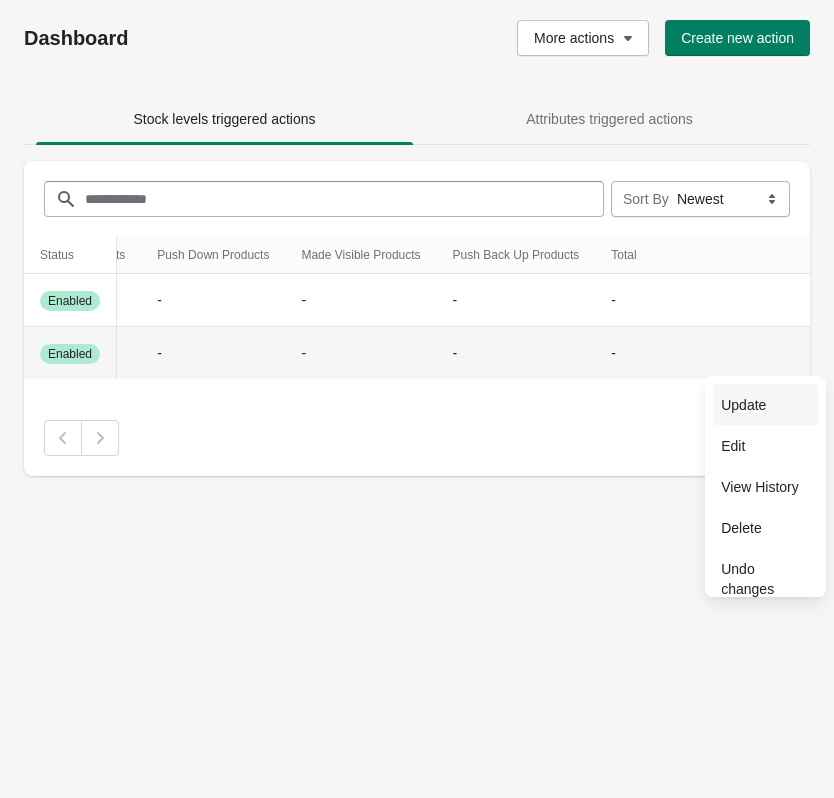 click on "Update" at bounding box center [765, 405] 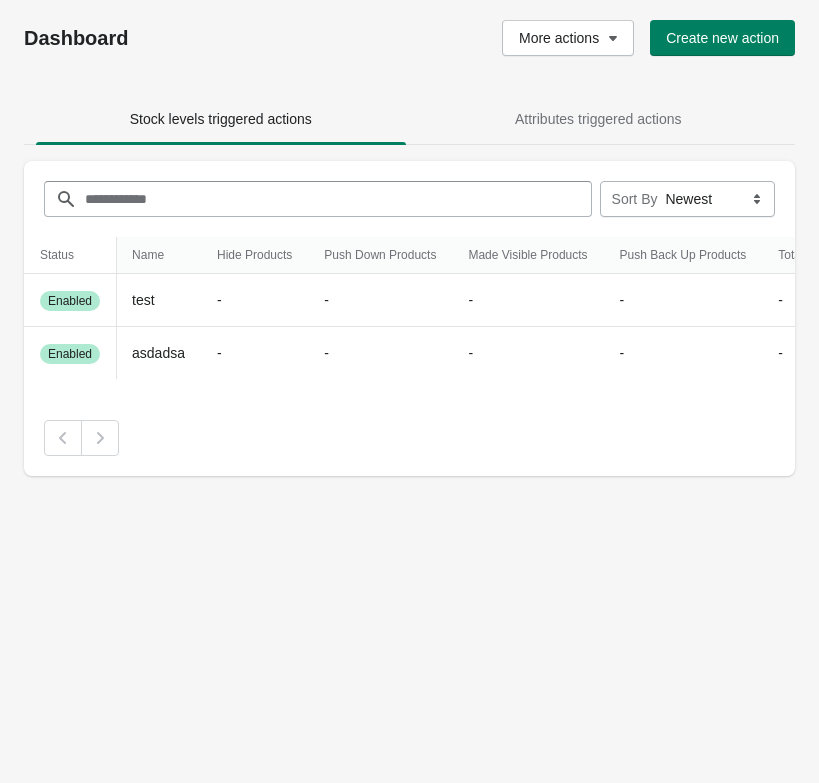 scroll, scrollTop: 0, scrollLeft: 218, axis: horizontal 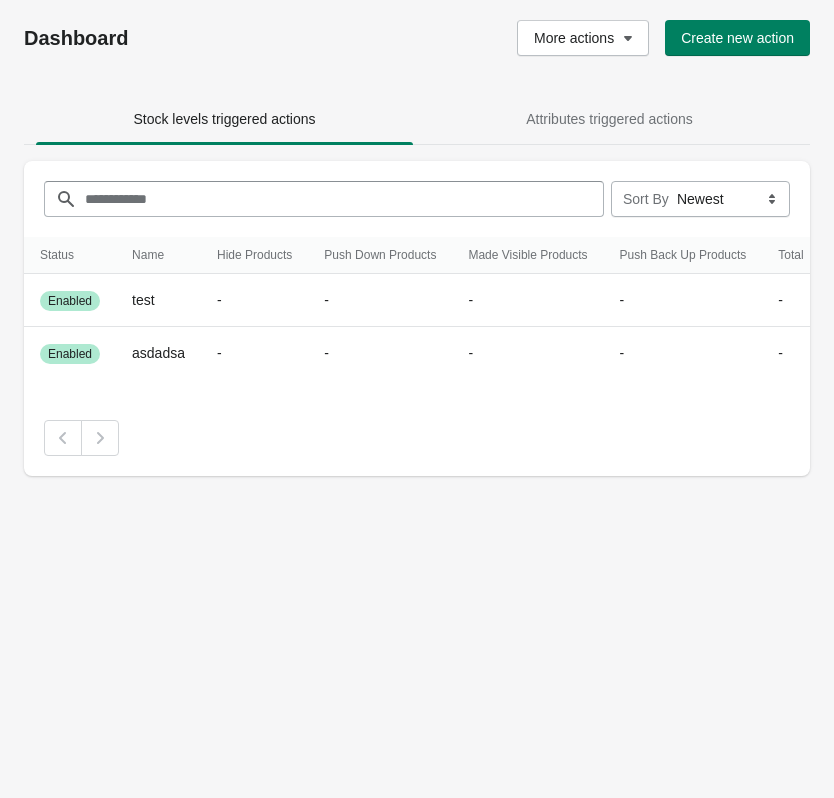 drag, startPoint x: 439, startPoint y: 391, endPoint x: 784, endPoint y: 384, distance: 345.071 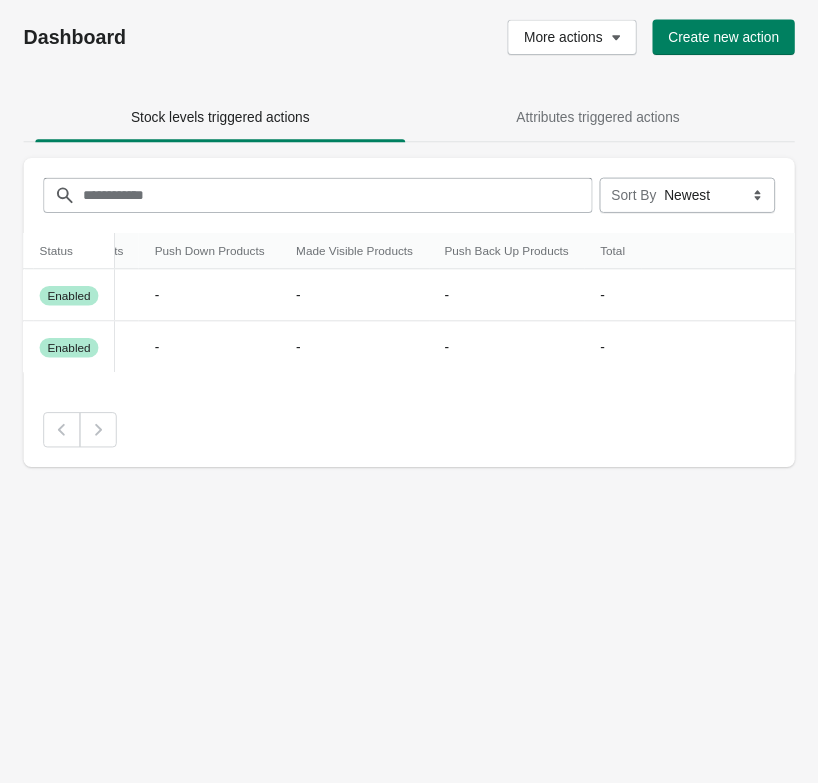 scroll, scrollTop: 0, scrollLeft: 167, axis: horizontal 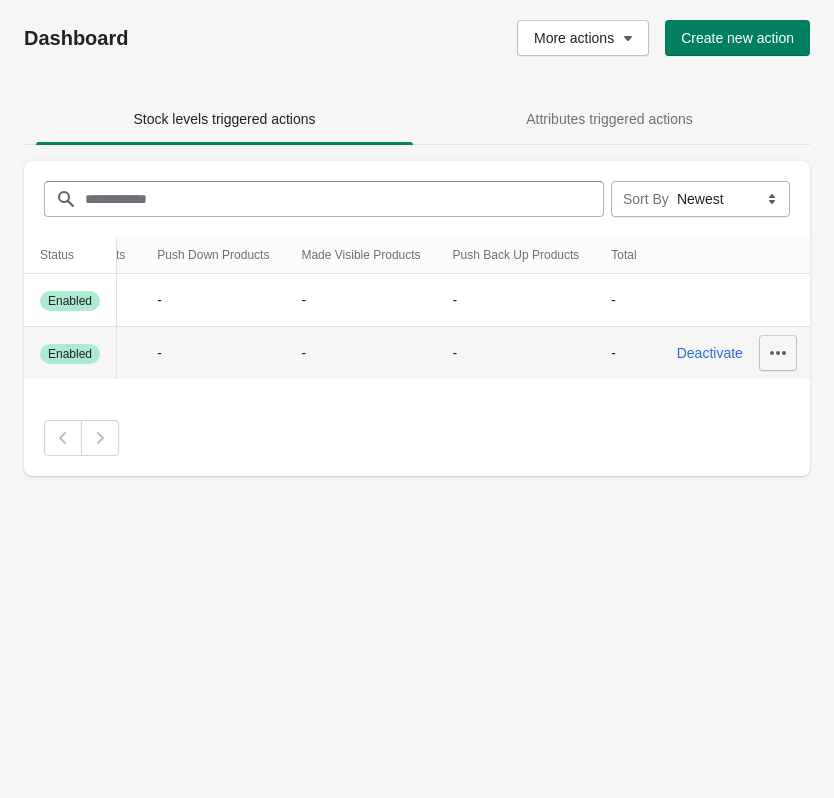 click 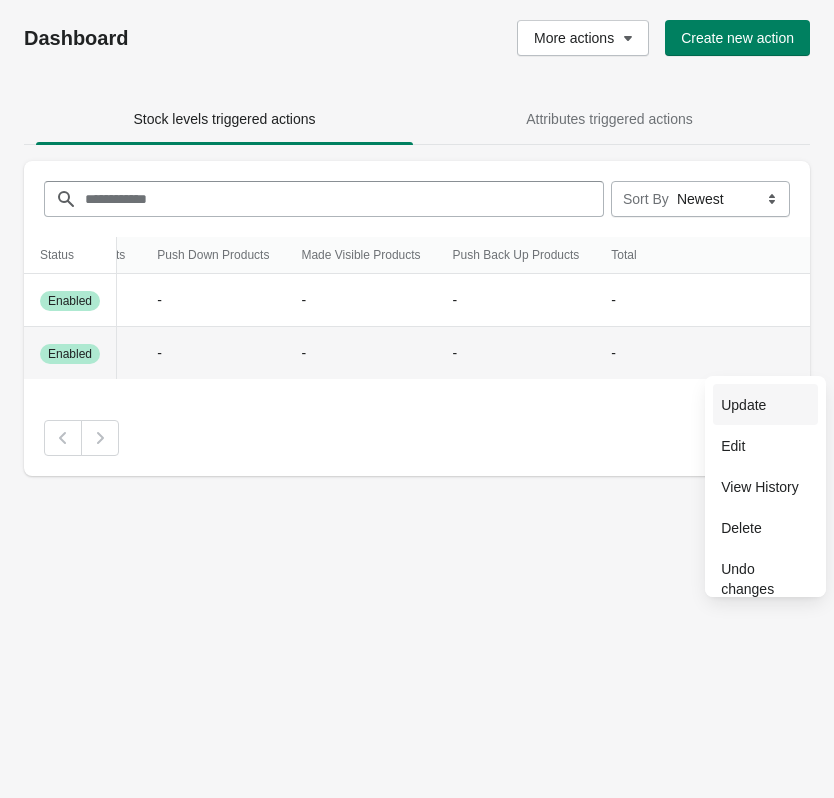 click on "Update" at bounding box center (765, 405) 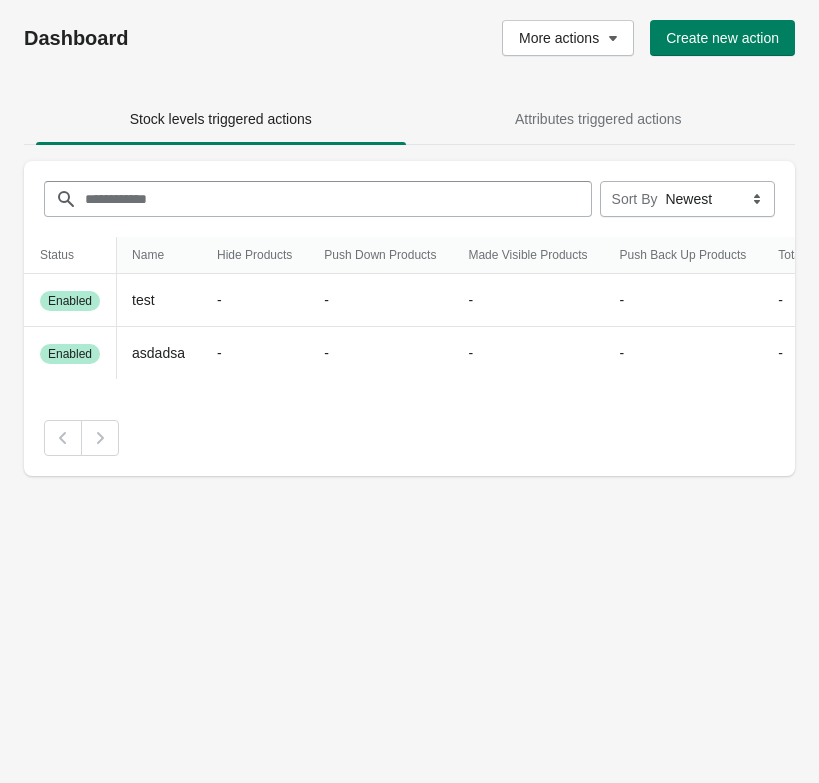 scroll, scrollTop: 0, scrollLeft: 218, axis: horizontal 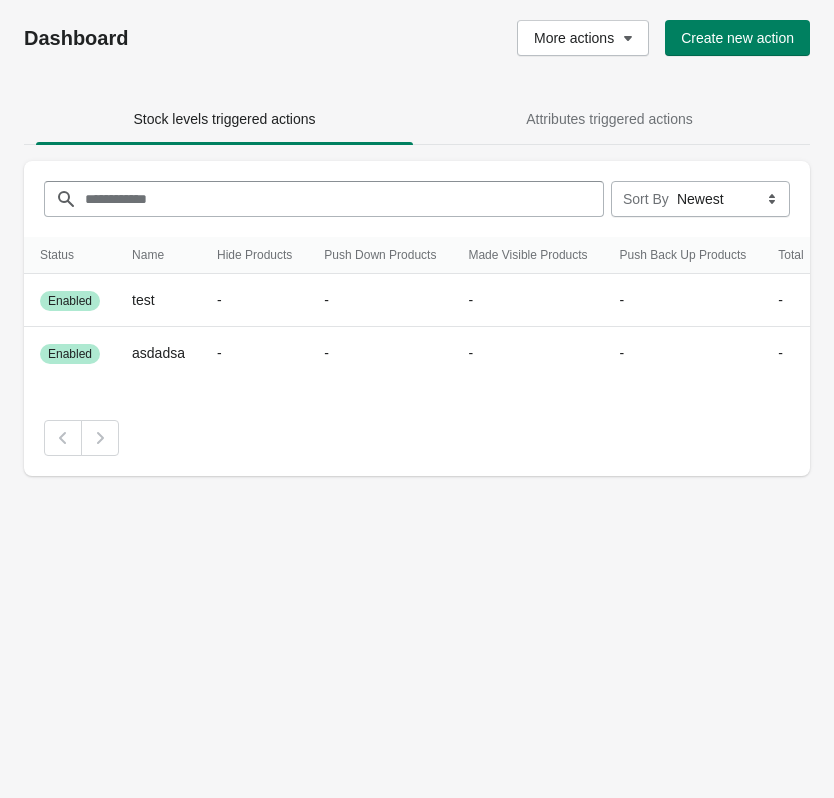 drag, startPoint x: 445, startPoint y: 393, endPoint x: 652, endPoint y: 390, distance: 207.02174 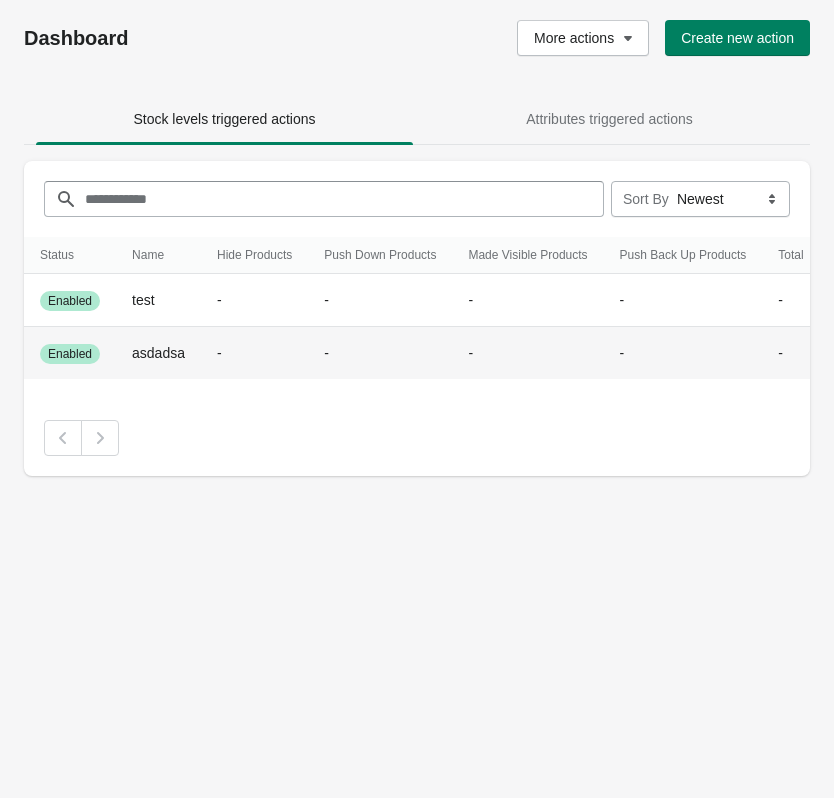 click on "-" at bounding box center [683, 353] 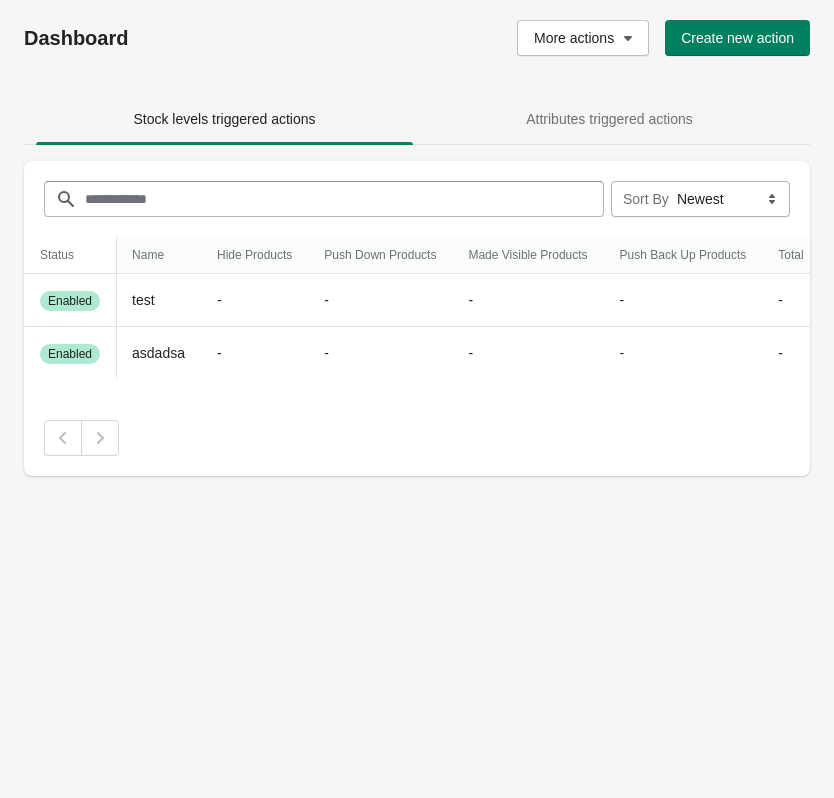 scroll, scrollTop: 0, scrollLeft: 167, axis: horizontal 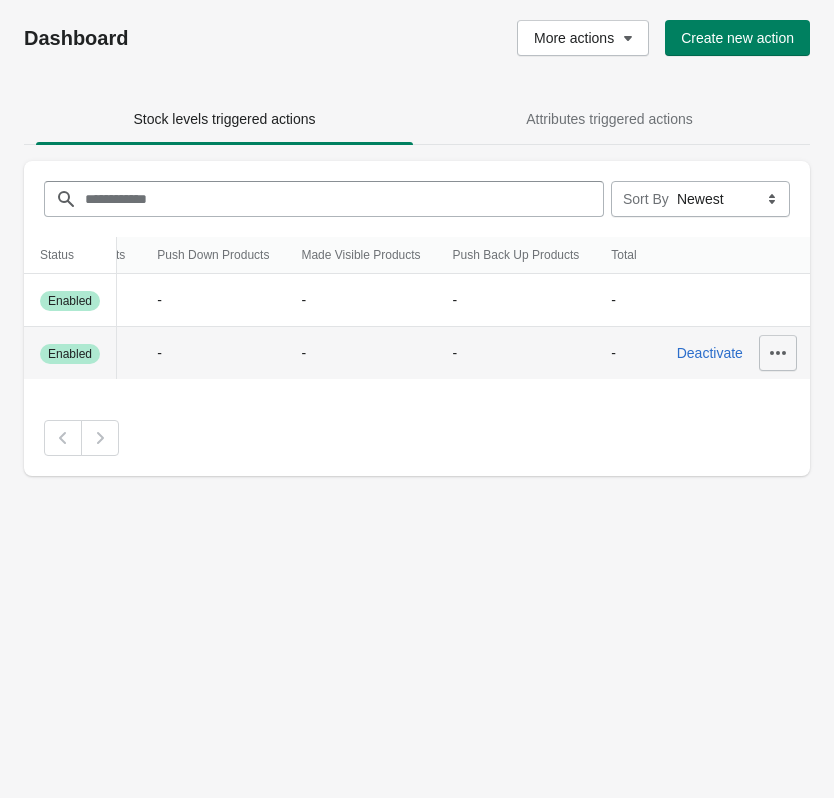 click 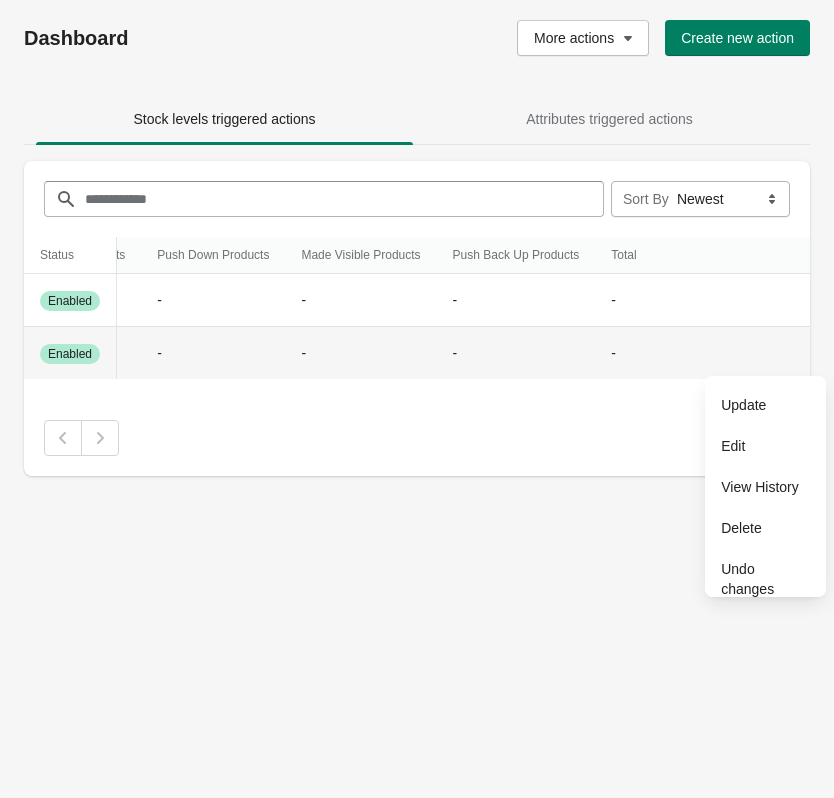 type 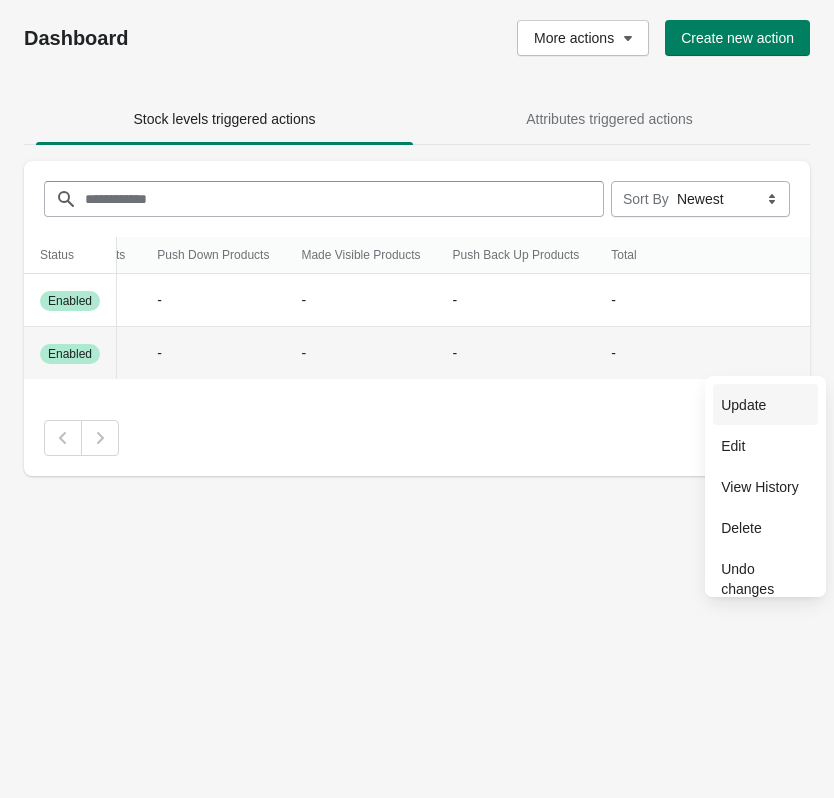 click on "Update" at bounding box center (765, 405) 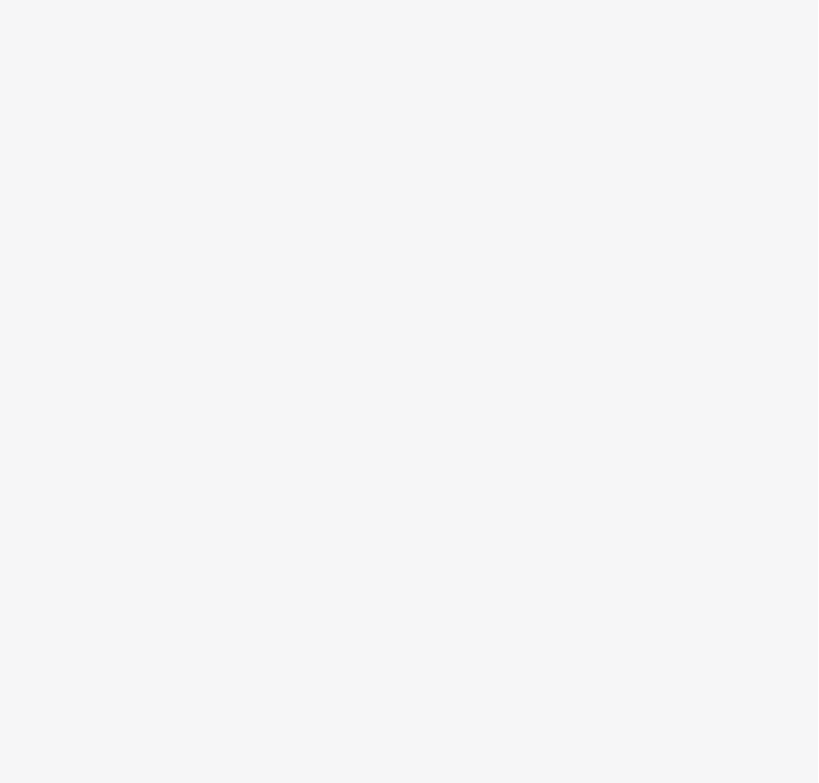 scroll, scrollTop: 0, scrollLeft: 0, axis: both 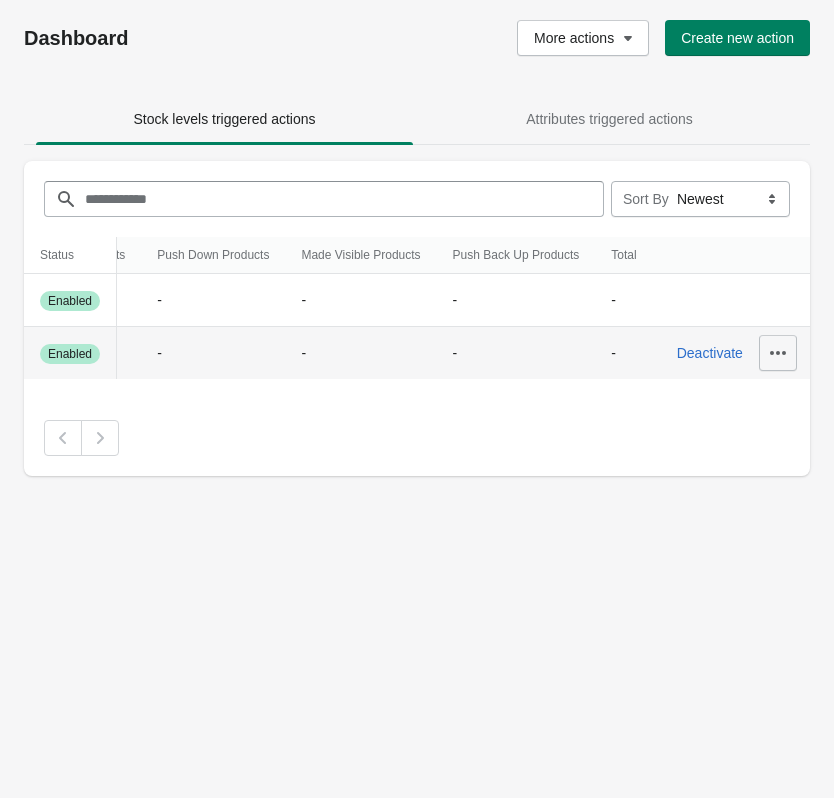 click 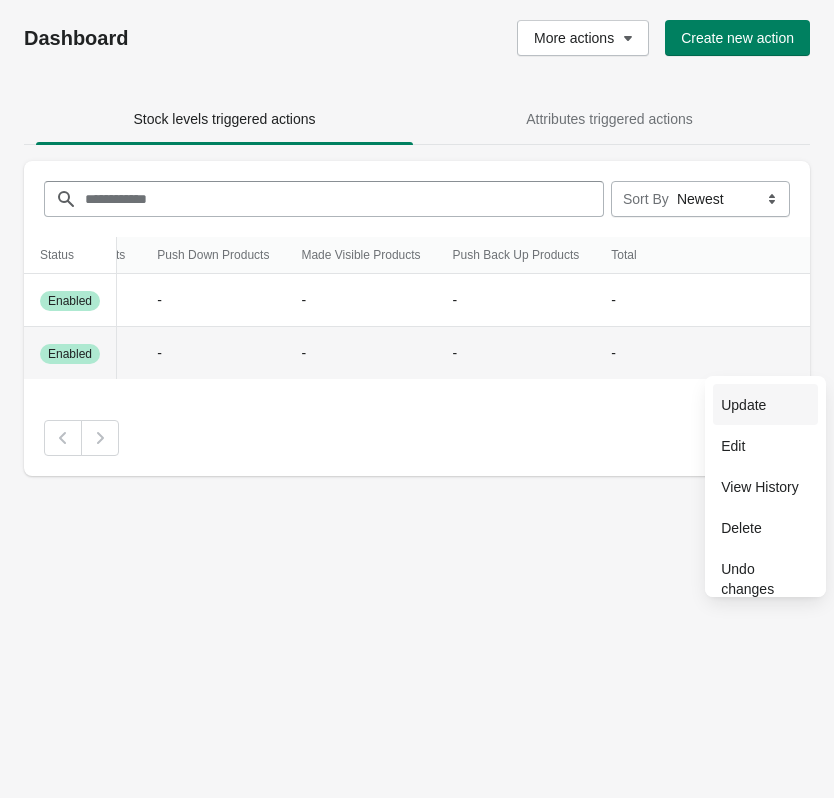 click on "Update" at bounding box center [765, 405] 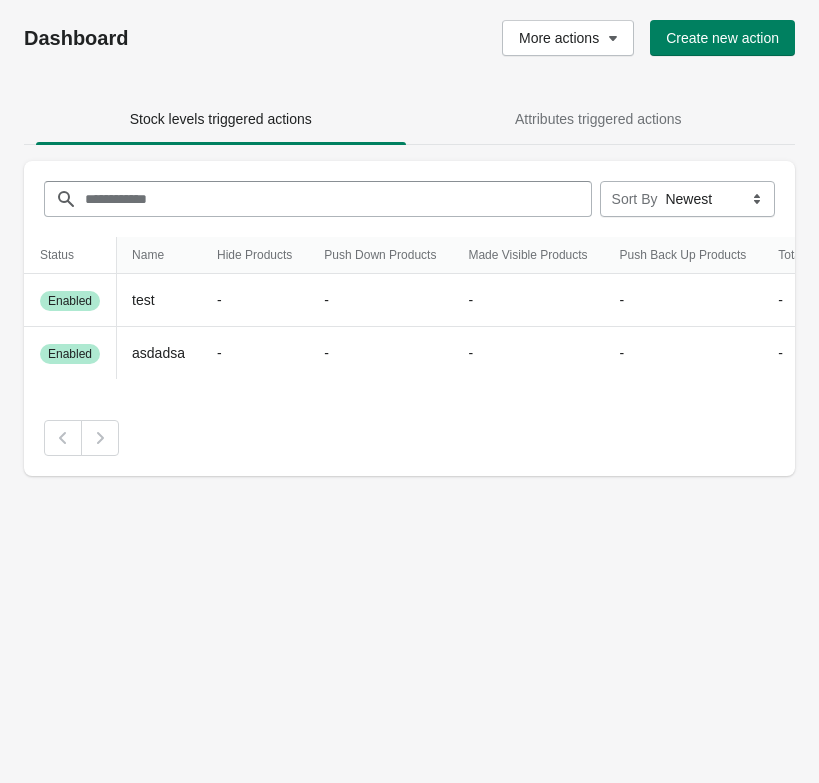 scroll, scrollTop: 0, scrollLeft: 218, axis: horizontal 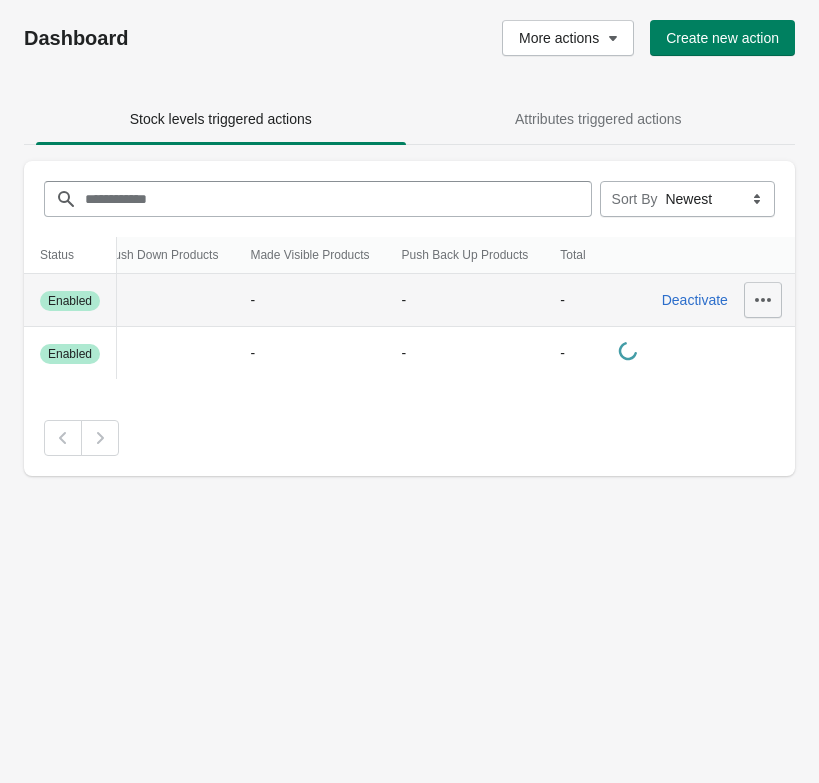 click at bounding box center (763, 300) 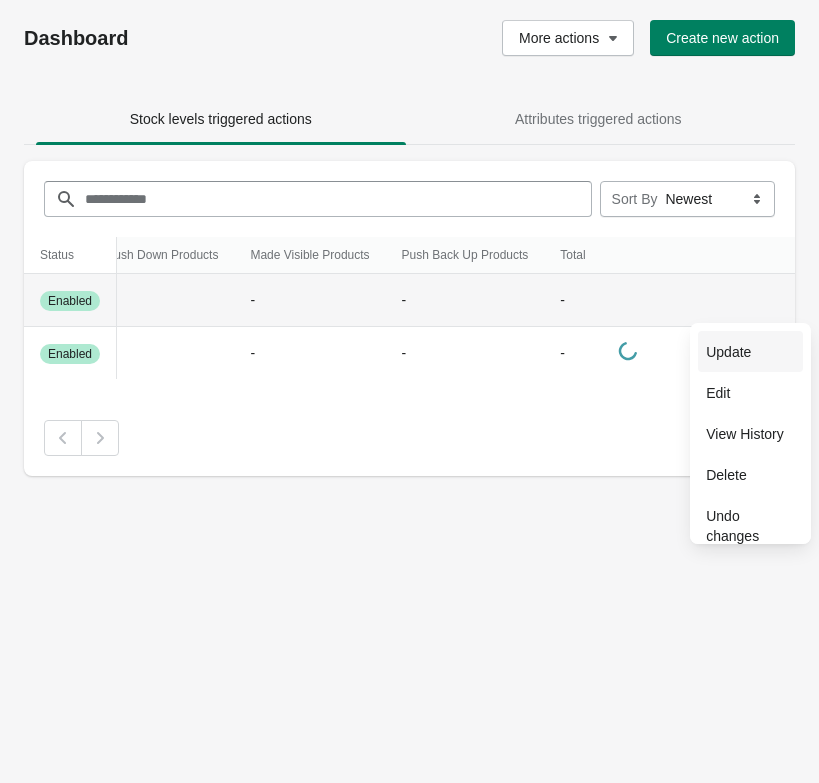 click on "Update" at bounding box center (750, 352) 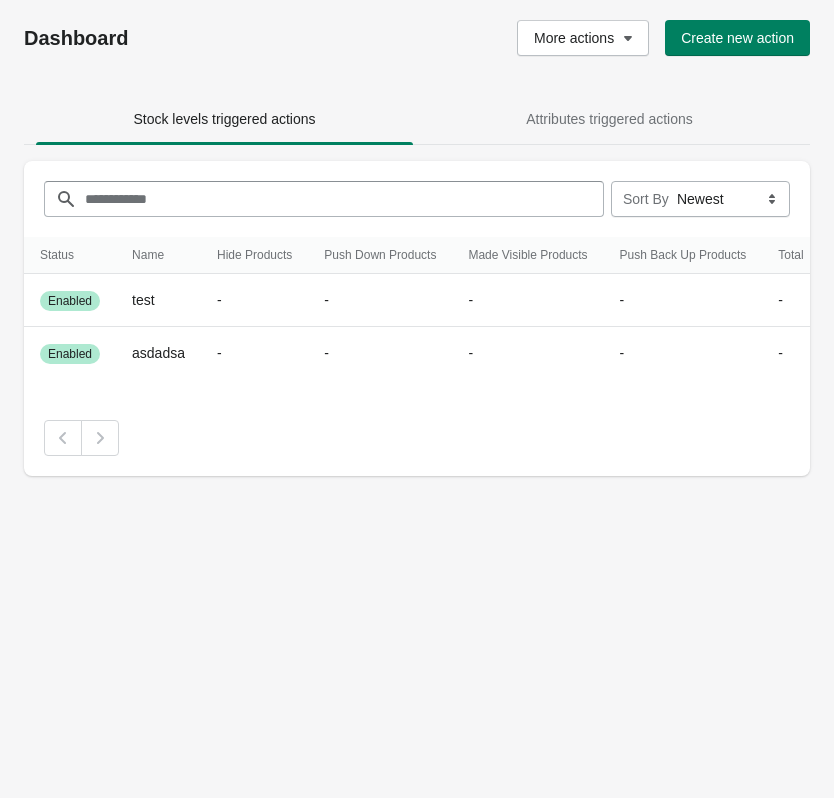 scroll, scrollTop: 0, scrollLeft: 167, axis: horizontal 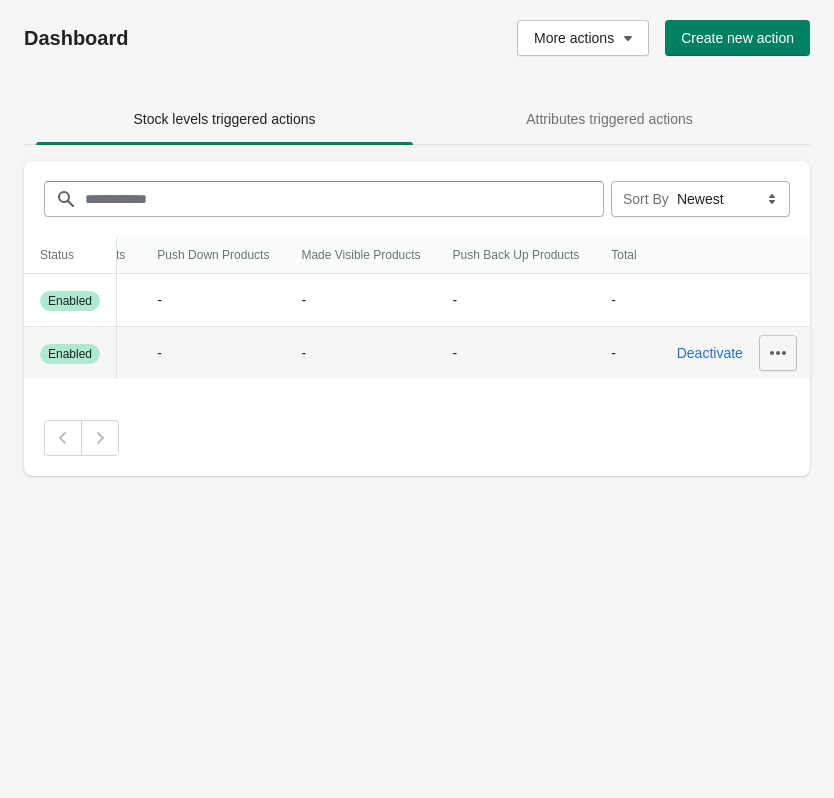 click at bounding box center (778, 353) 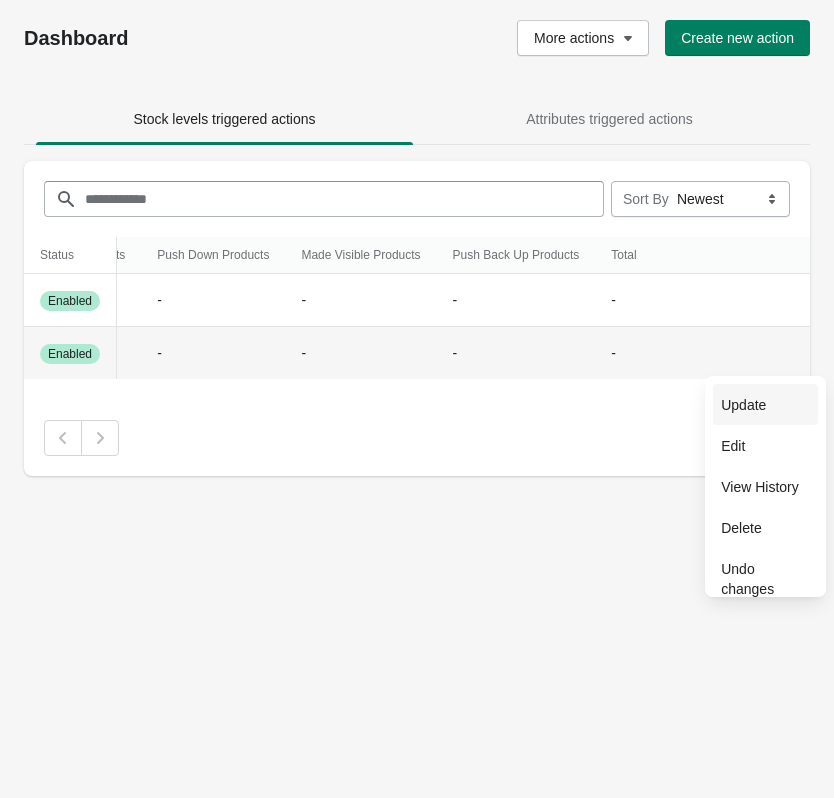 click on "Update" at bounding box center [765, 405] 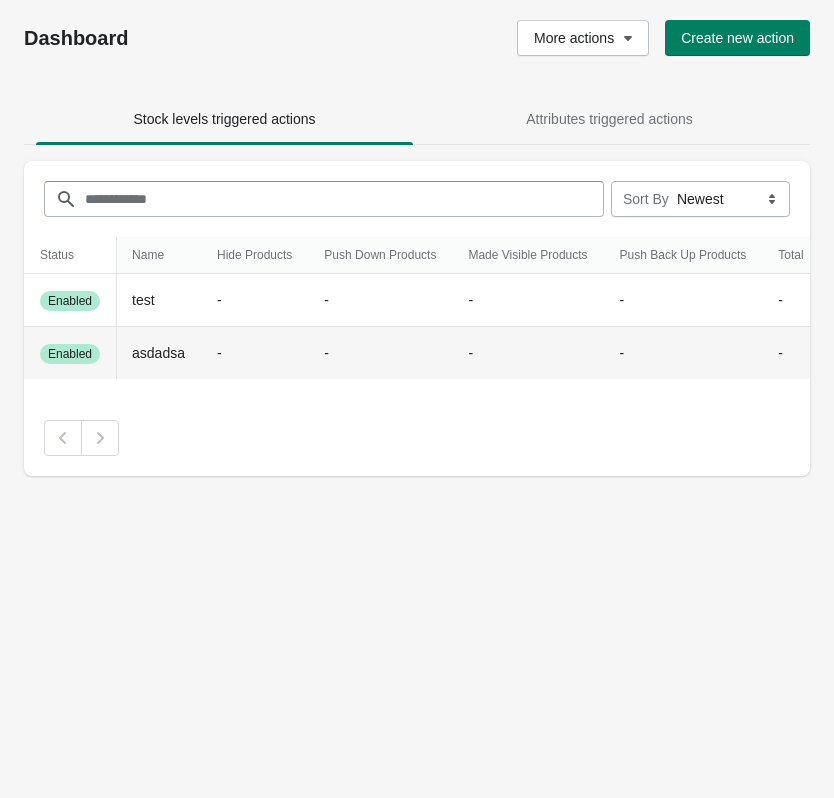 scroll, scrollTop: 0, scrollLeft: 167, axis: horizontal 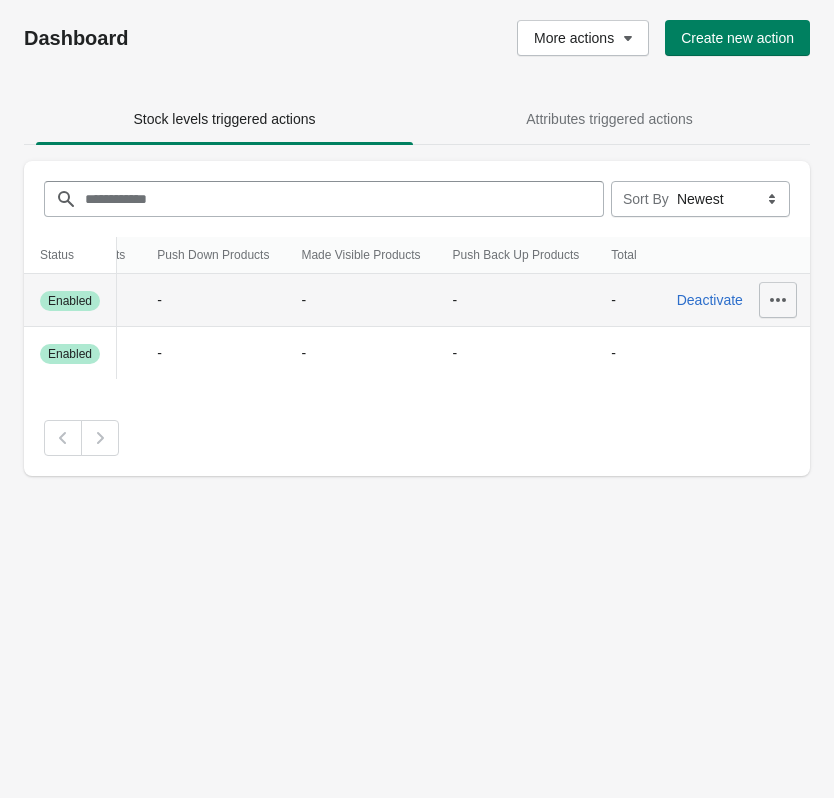 click 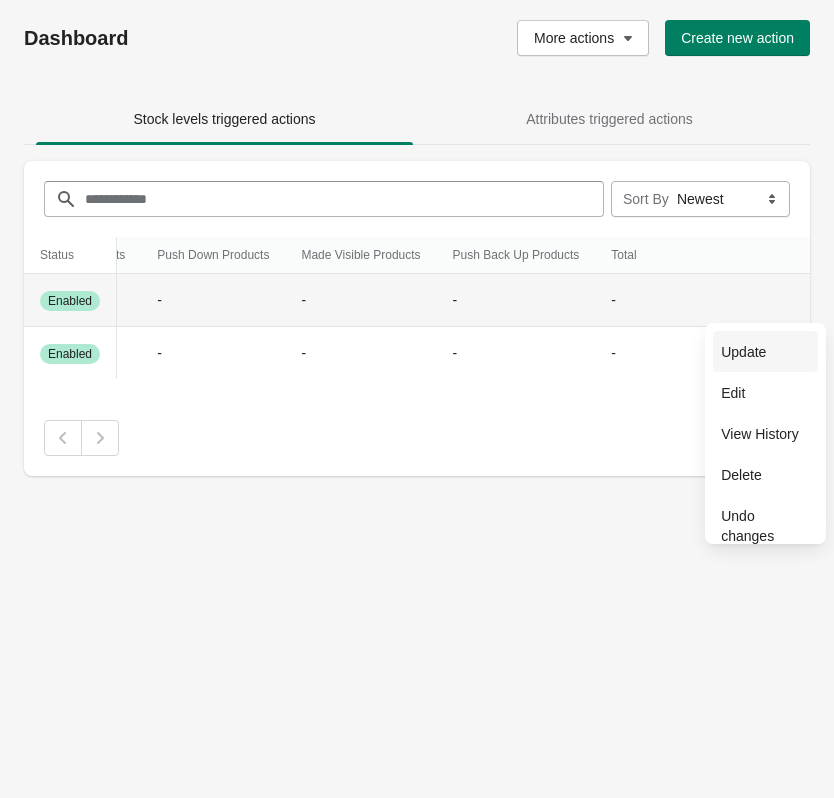 click on "Update" at bounding box center [765, 352] 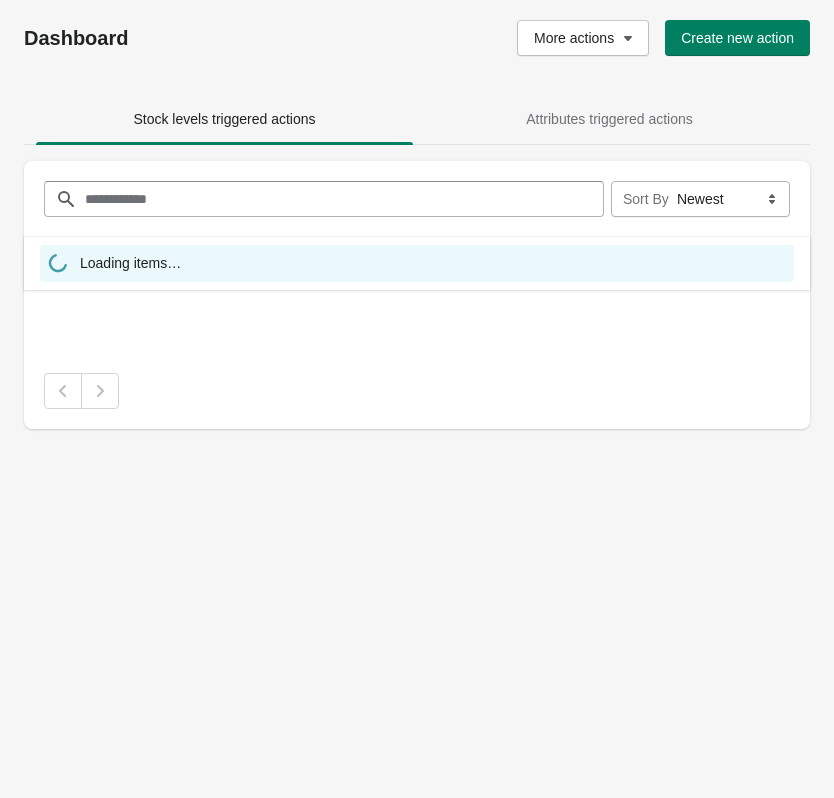 scroll, scrollTop: 0, scrollLeft: 0, axis: both 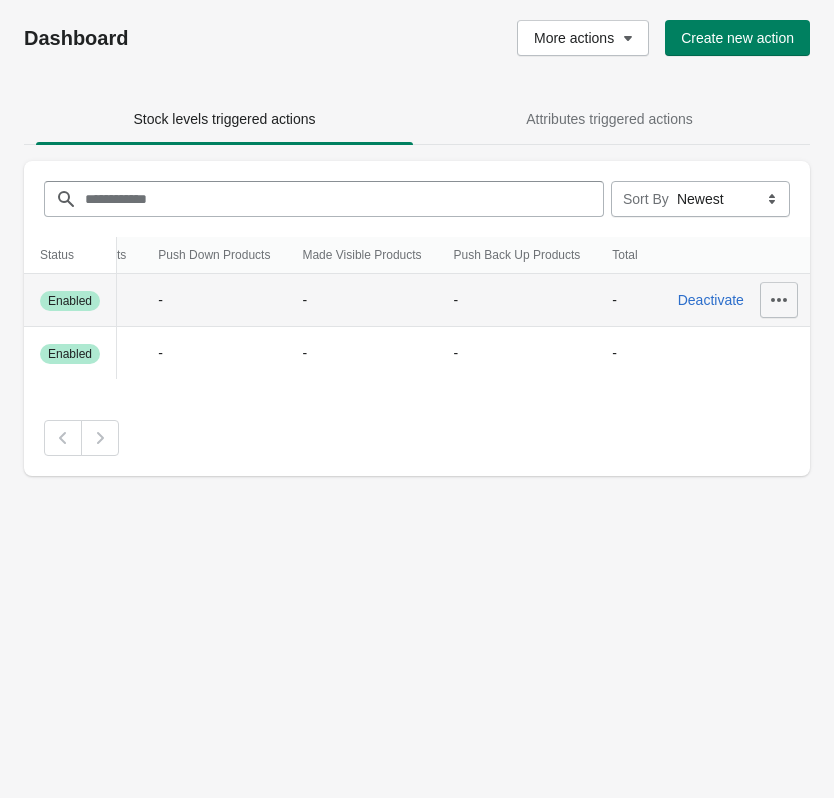 click at bounding box center (779, 300) 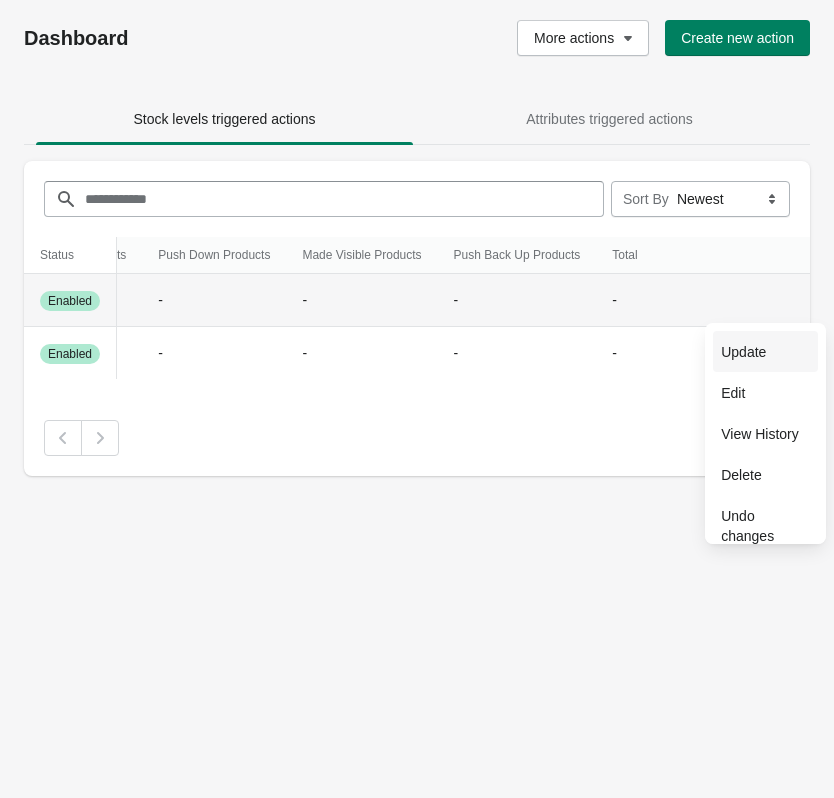 click on "Update" at bounding box center (765, 352) 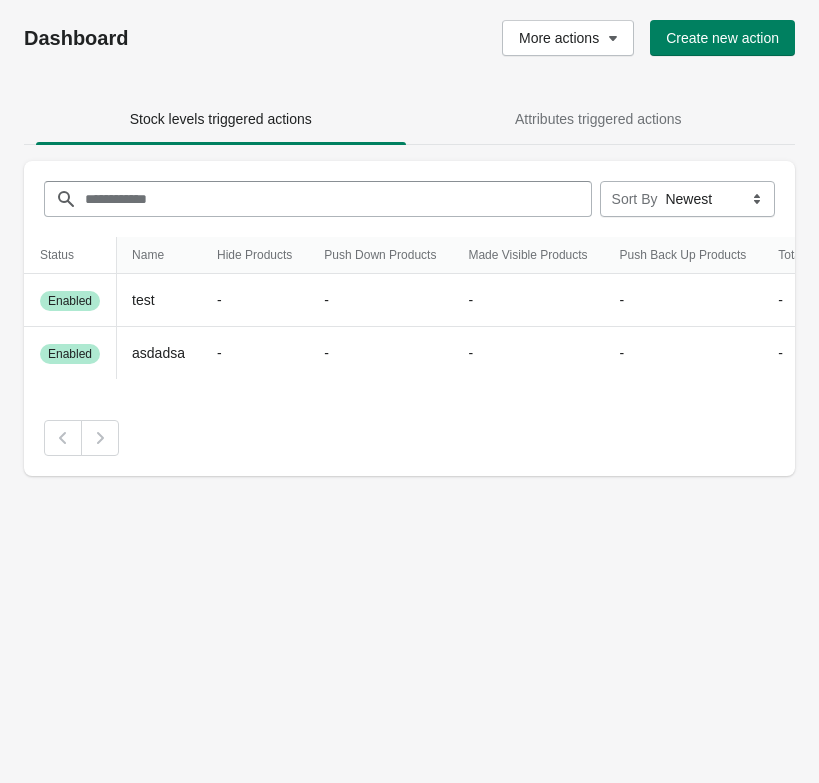 scroll, scrollTop: 0, scrollLeft: 217, axis: horizontal 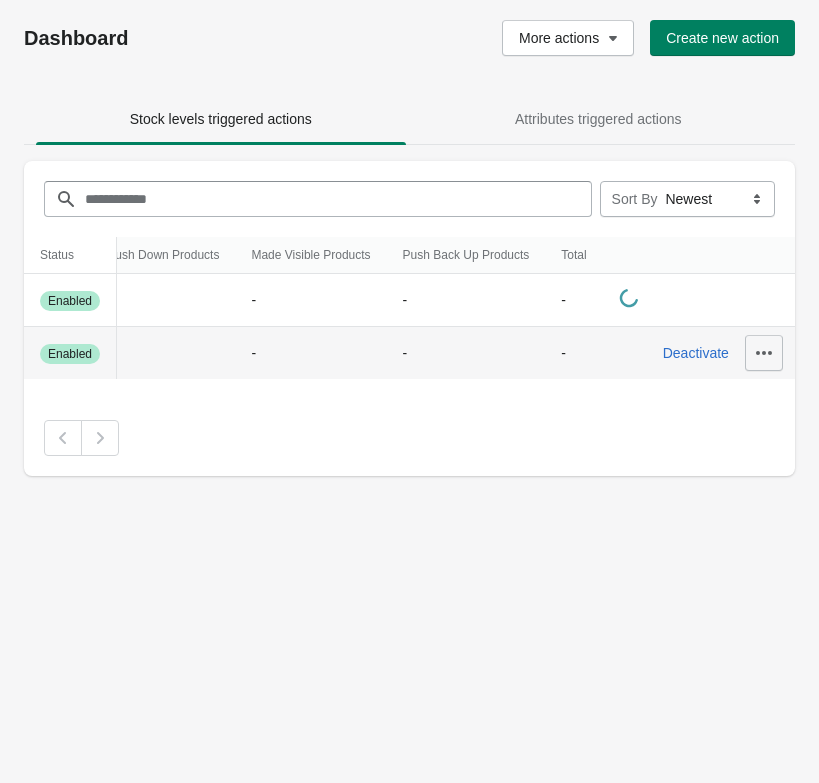 click at bounding box center (764, 353) 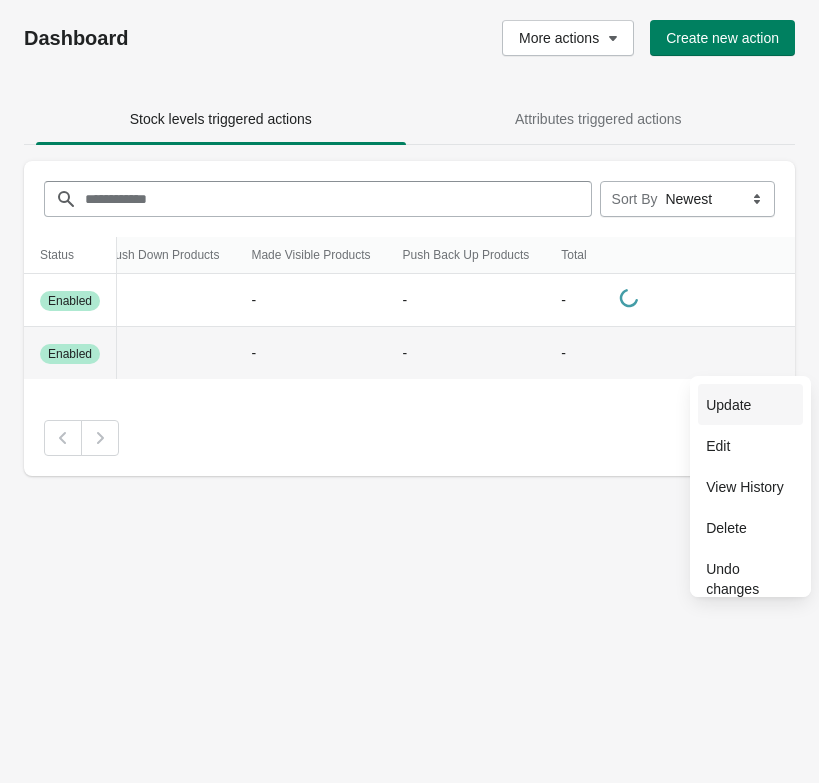 click on "Update" at bounding box center [750, 404] 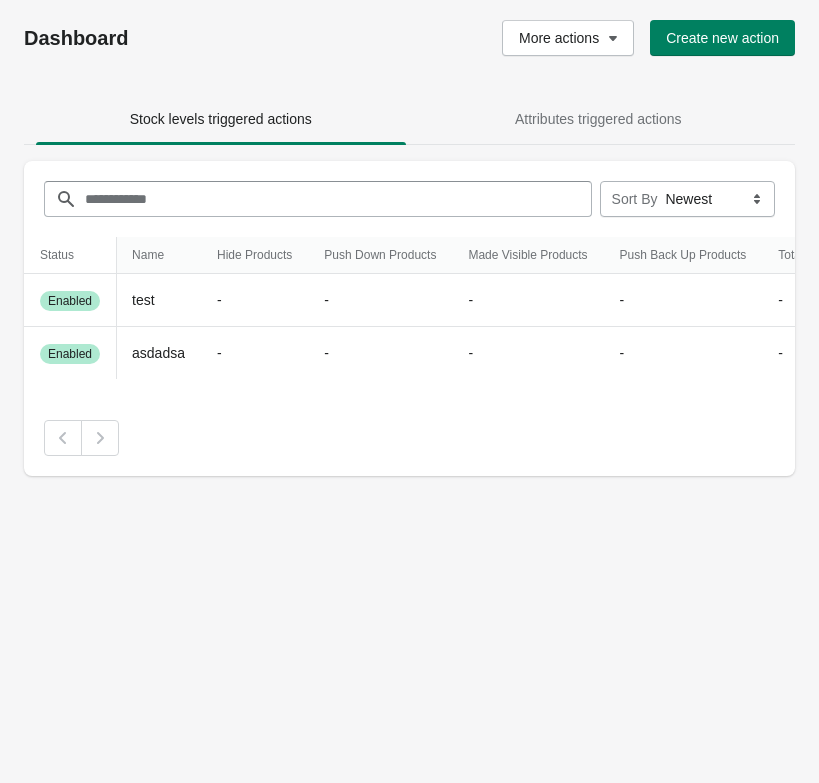 scroll, scrollTop: 0, scrollLeft: 218, axis: horizontal 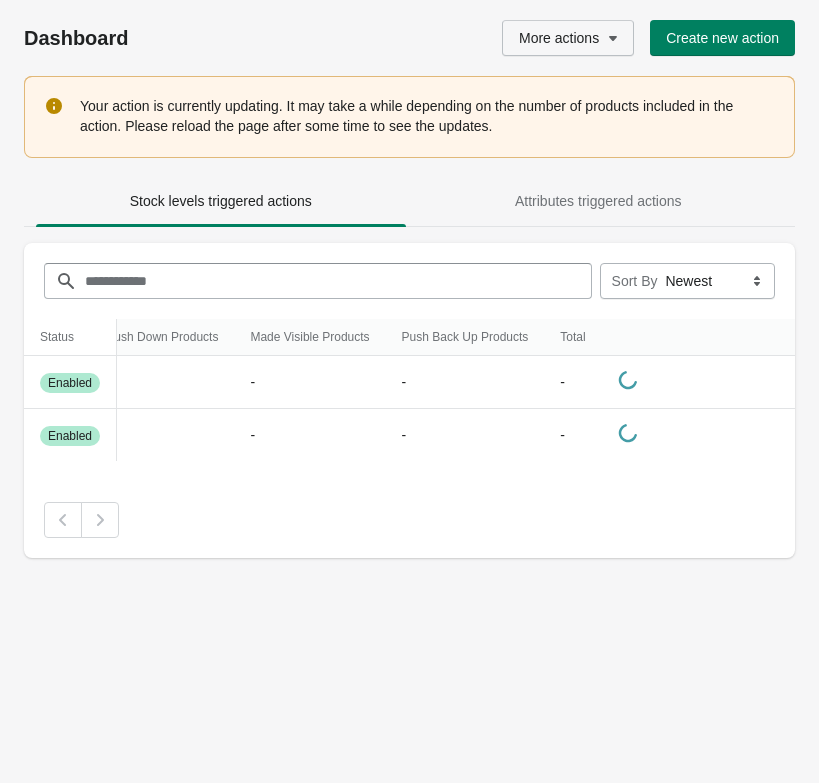 click on "More actions" at bounding box center (559, 38) 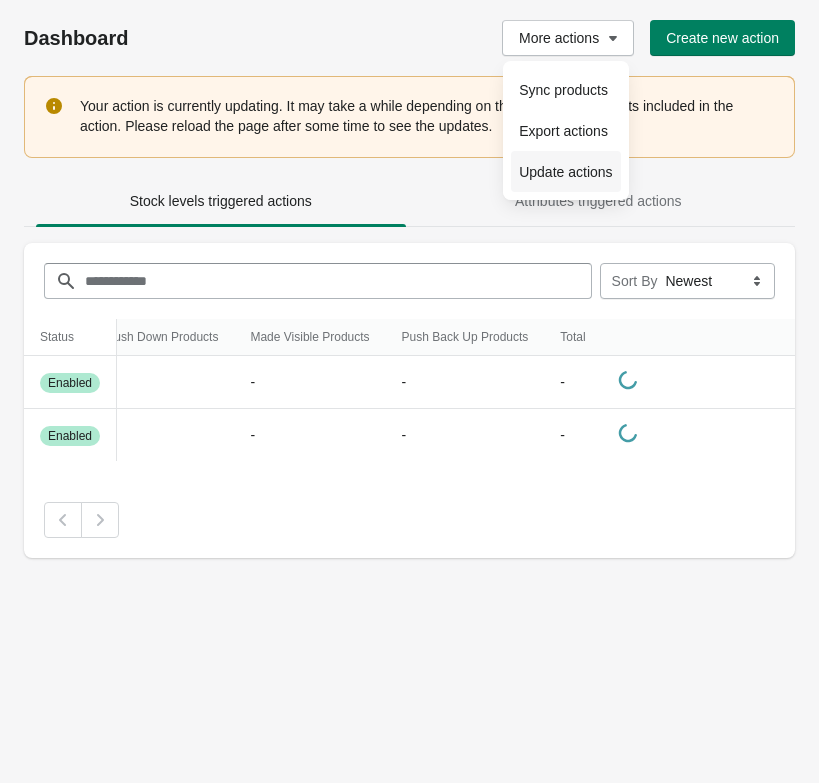 click on "Update actions" at bounding box center [565, 172] 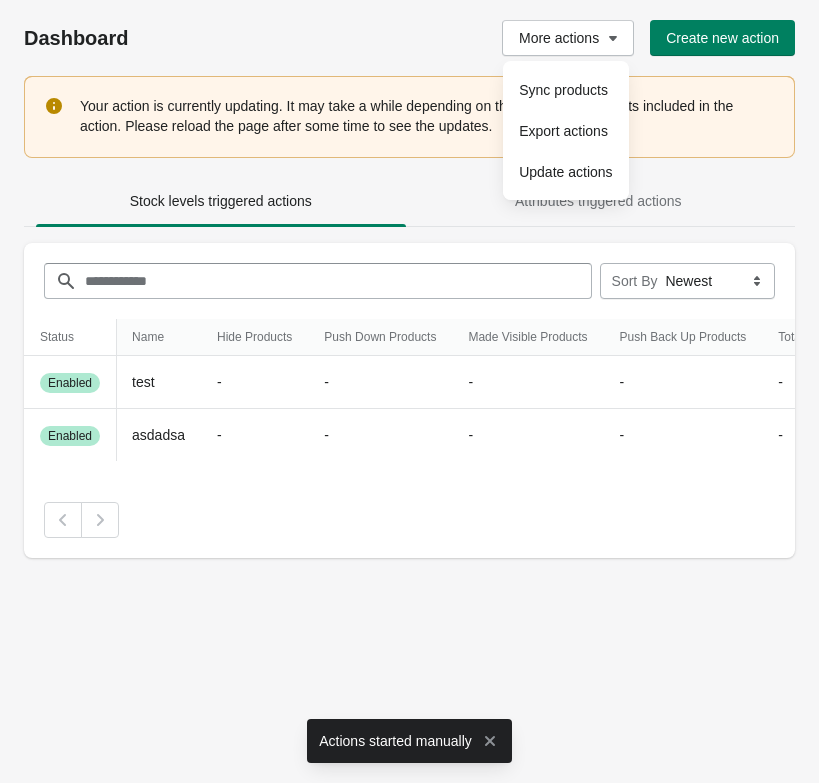 scroll, scrollTop: 0, scrollLeft: 218, axis: horizontal 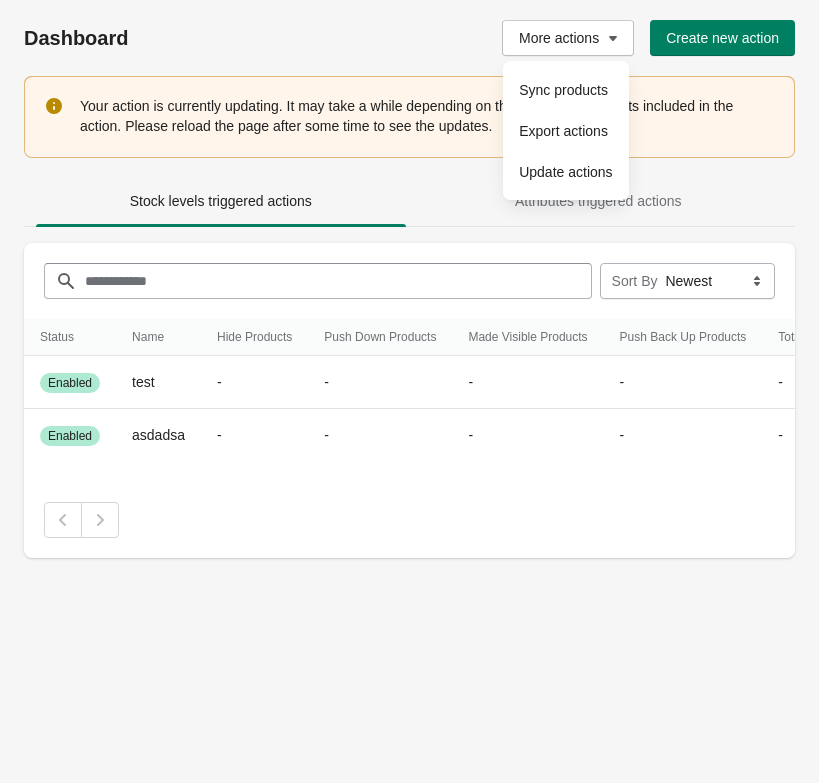 click at bounding box center (409, 520) 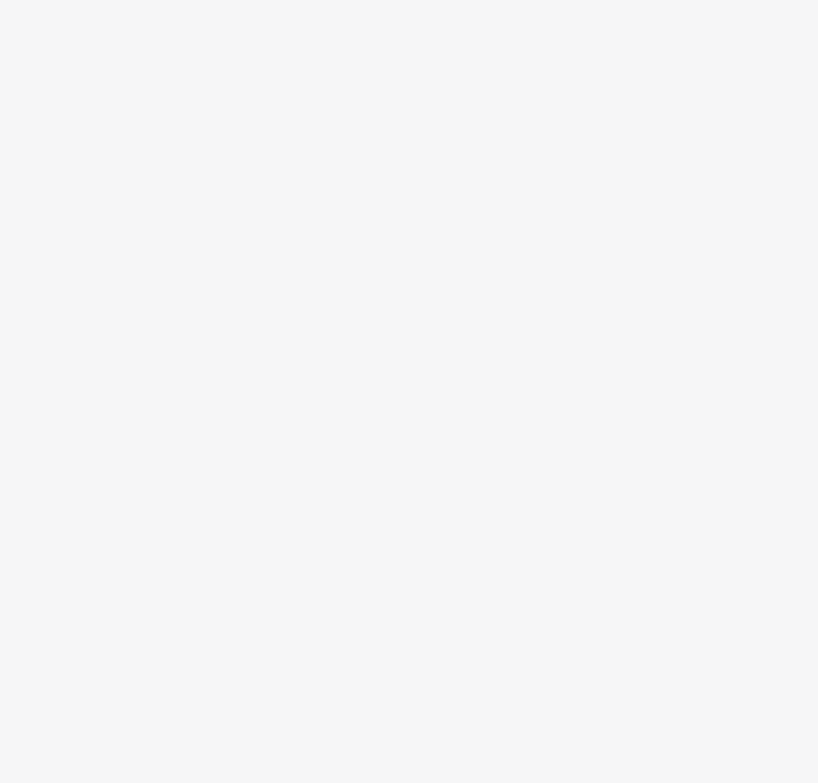 scroll, scrollTop: 0, scrollLeft: 0, axis: both 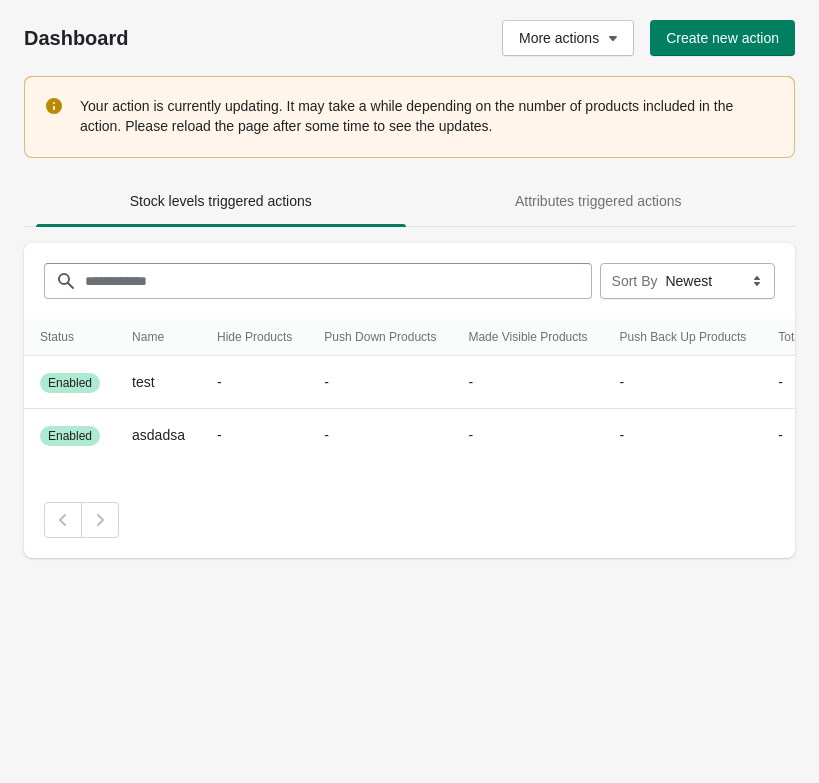 click at bounding box center (409, 463) 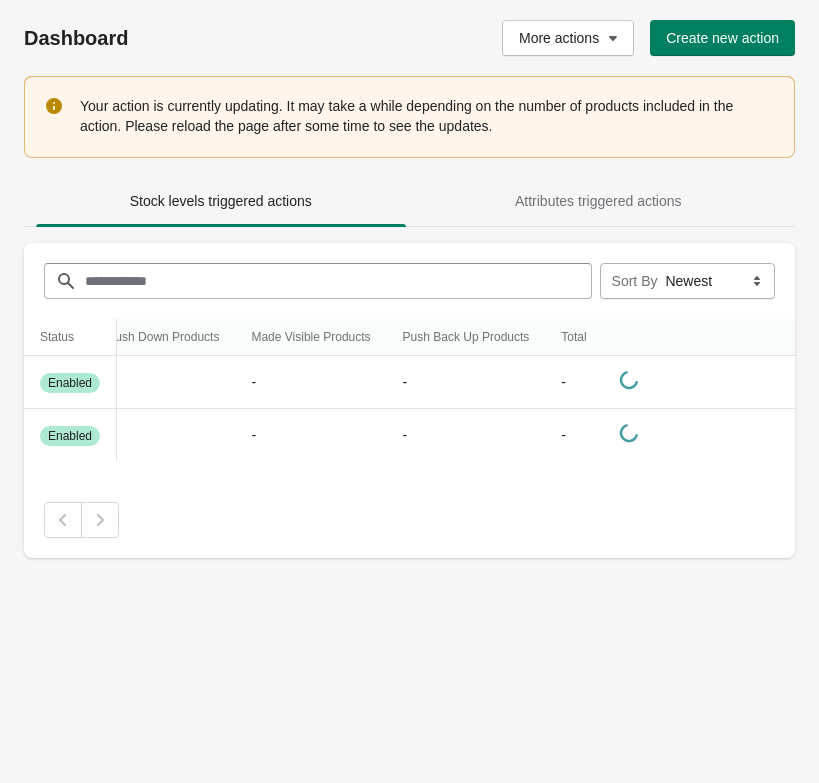 scroll, scrollTop: 0, scrollLeft: 218, axis: horizontal 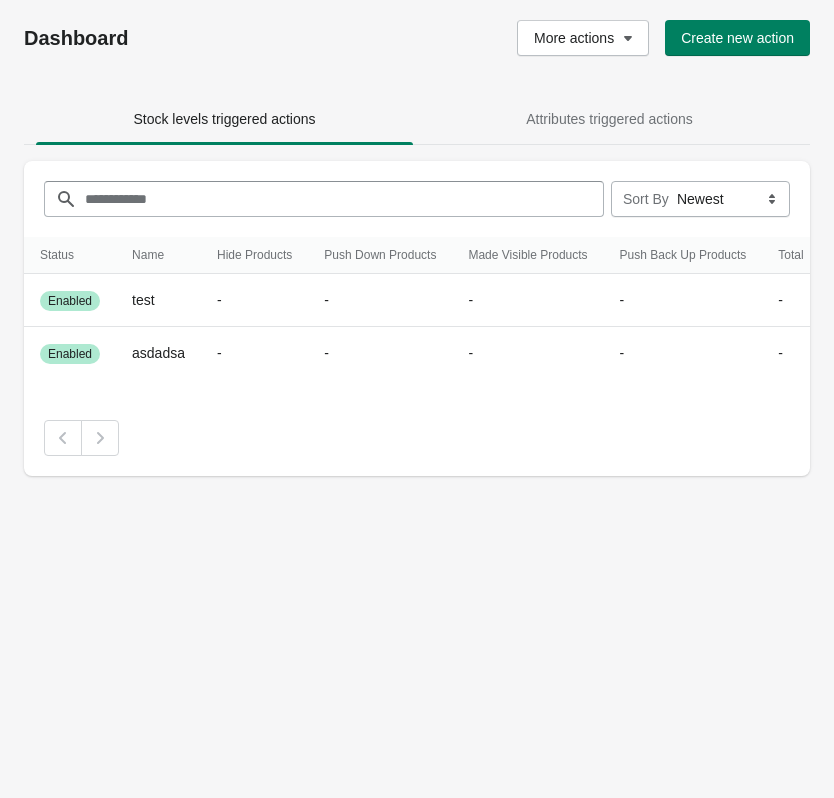 drag, startPoint x: 304, startPoint y: 381, endPoint x: 785, endPoint y: 404, distance: 481.5496 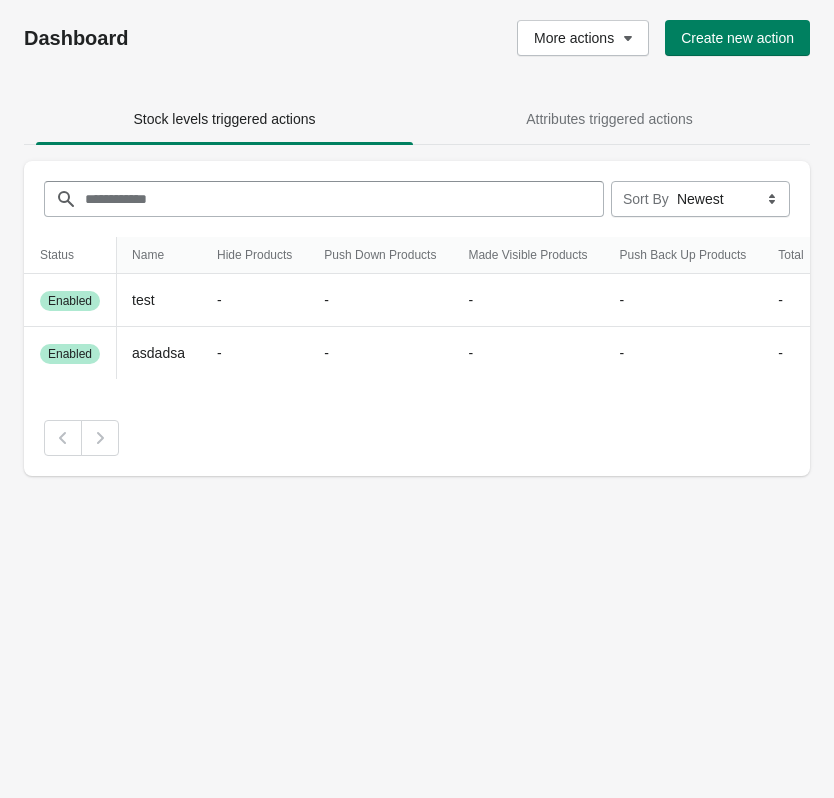 scroll, scrollTop: 0, scrollLeft: 167, axis: horizontal 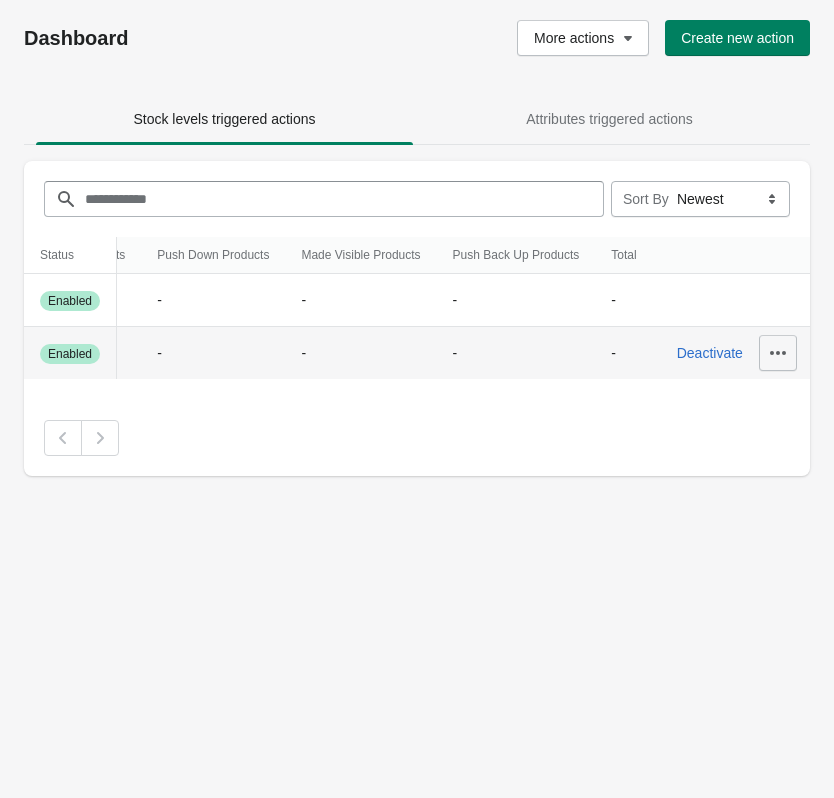 click 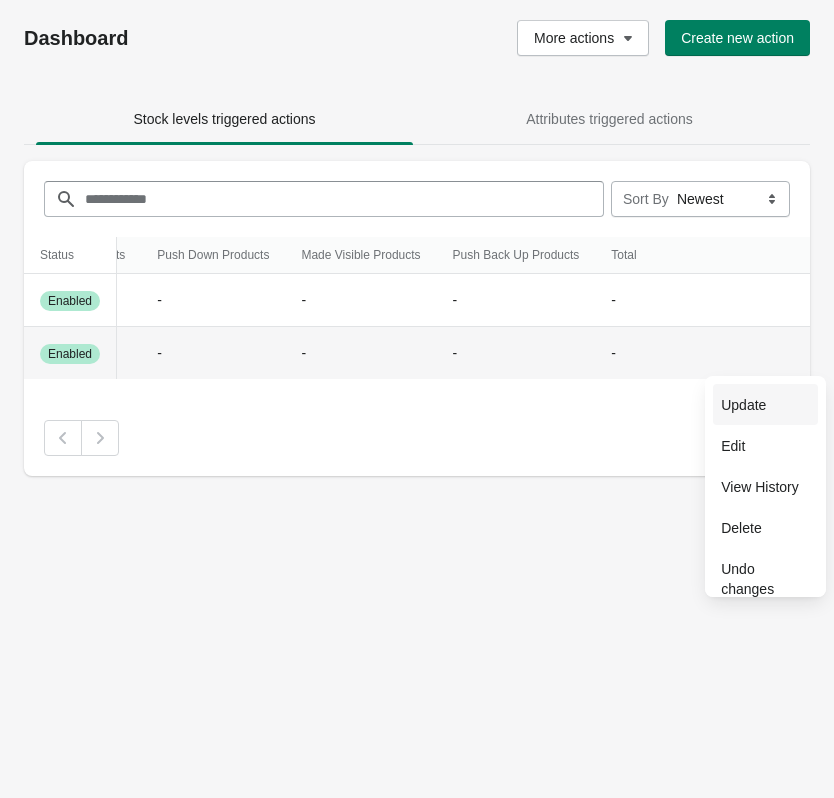 click on "Update" at bounding box center (765, 405) 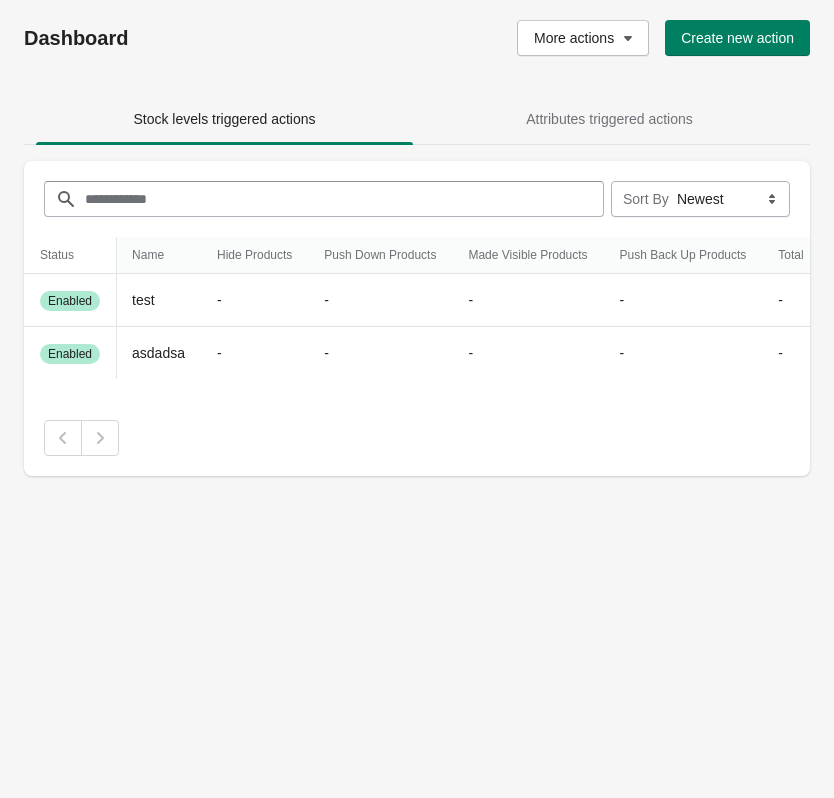scroll, scrollTop: 0, scrollLeft: 167, axis: horizontal 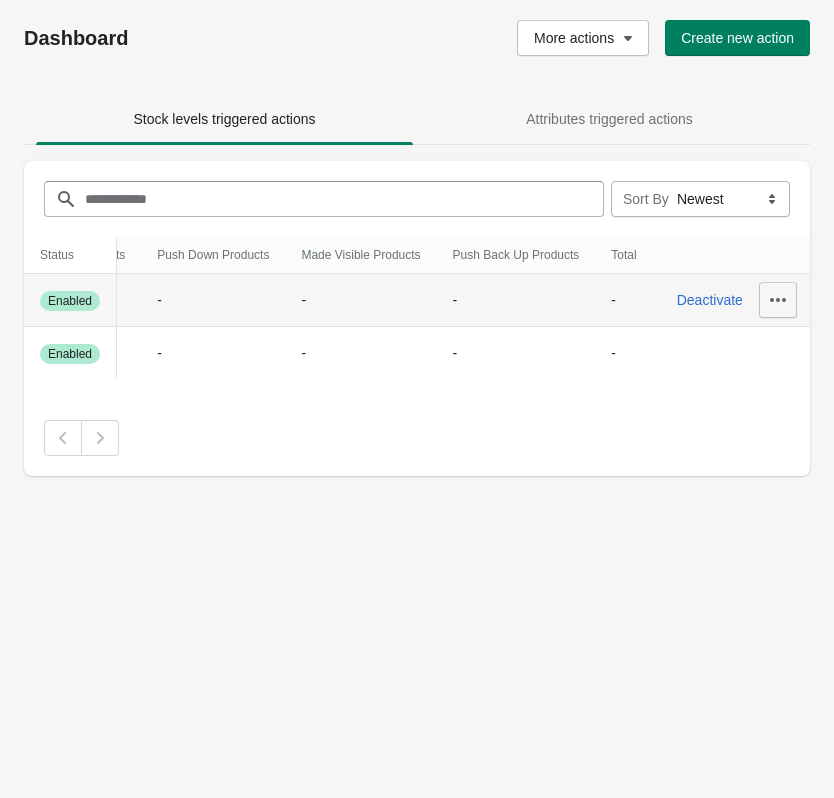 click 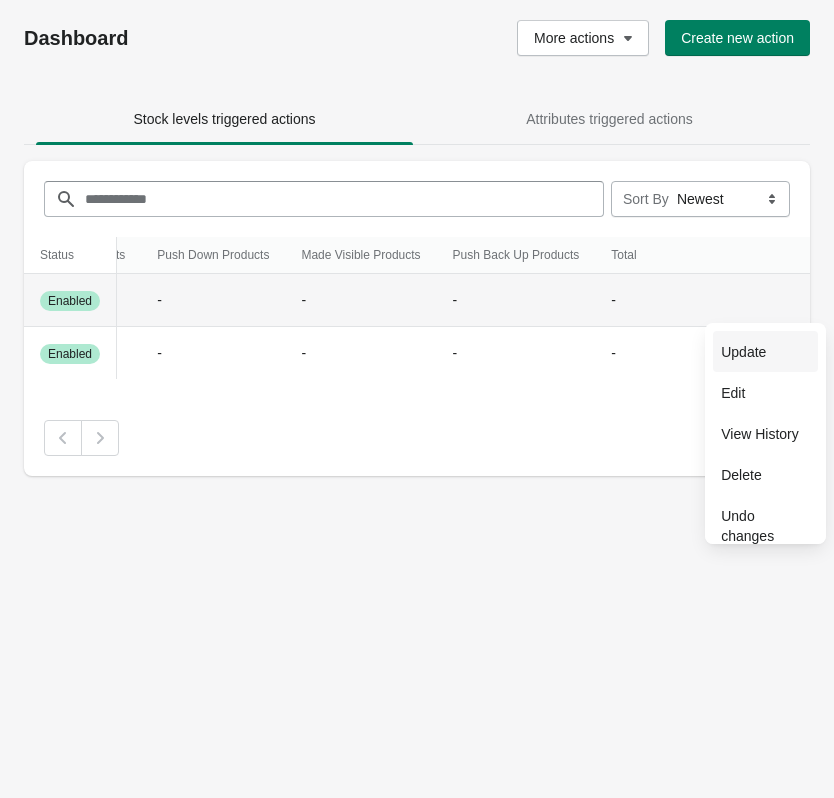 click on "Update" at bounding box center (765, 352) 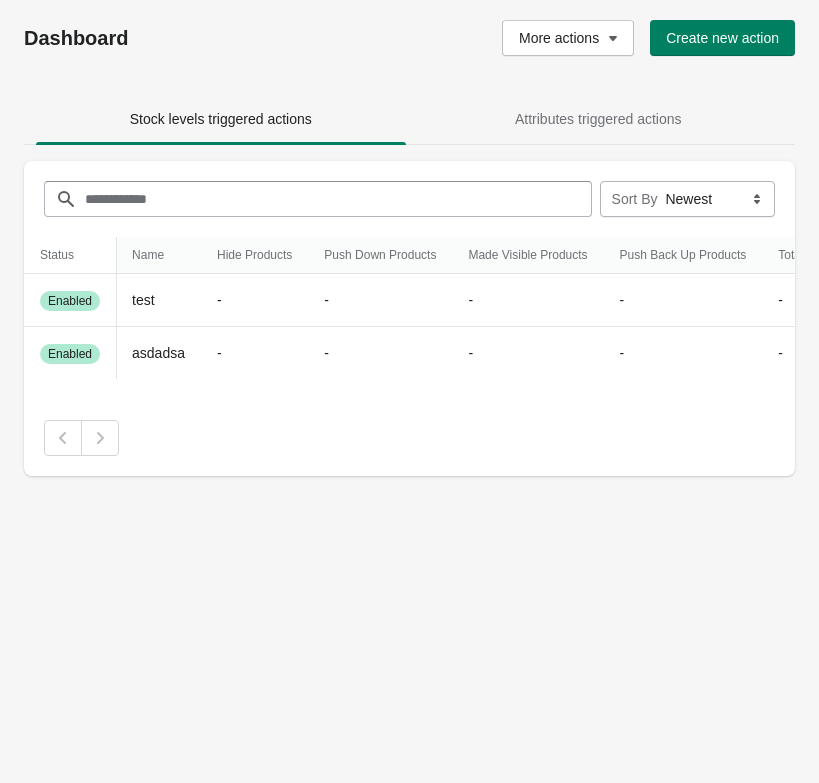click at bounding box center (409, 381) 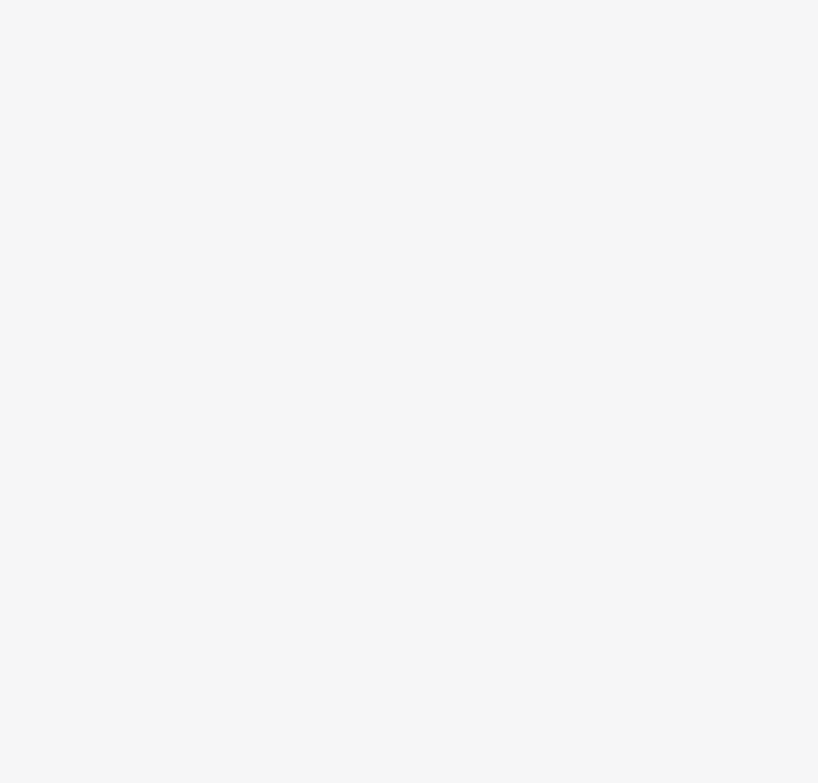 scroll, scrollTop: 0, scrollLeft: 0, axis: both 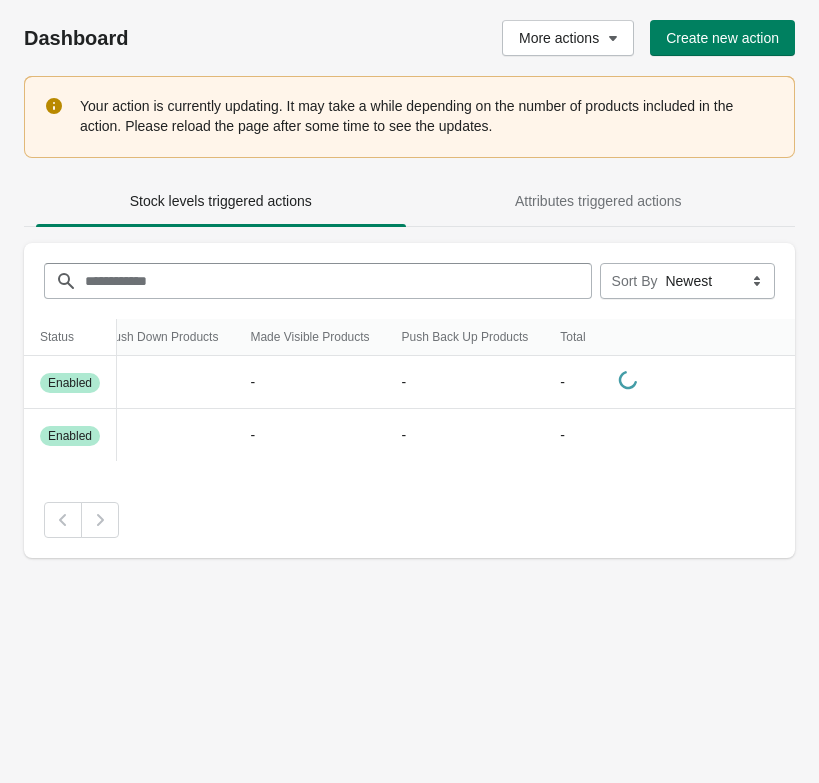 click on "Dashboard More actions Create new action Your action is currently updating. It may take a while depending on the number of products included in the action. Please reload the page after some time to see the updates. Stock levels triggered actions Attributes triggered actions Stock levels triggered actions Attributes triggered actions Filter items ****** ****** ****** **** Sort By Newest Status Status Name Hide Products Push Down Products Made Visible Products Push Back Up Products Total Status Name Hide Products Push Down Products Made Visible Products Push Back Up Products Total Success Enabled test - - - - - Deactivate Success Enabled asdadsa - - - - - Deactivate" at bounding box center [409, 391] 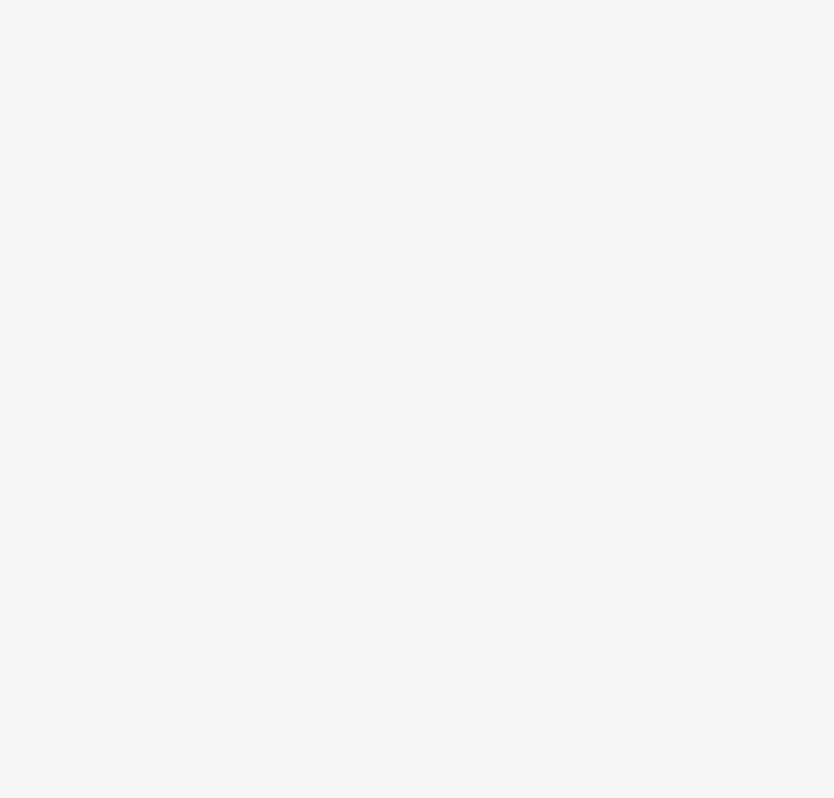 scroll, scrollTop: 0, scrollLeft: 0, axis: both 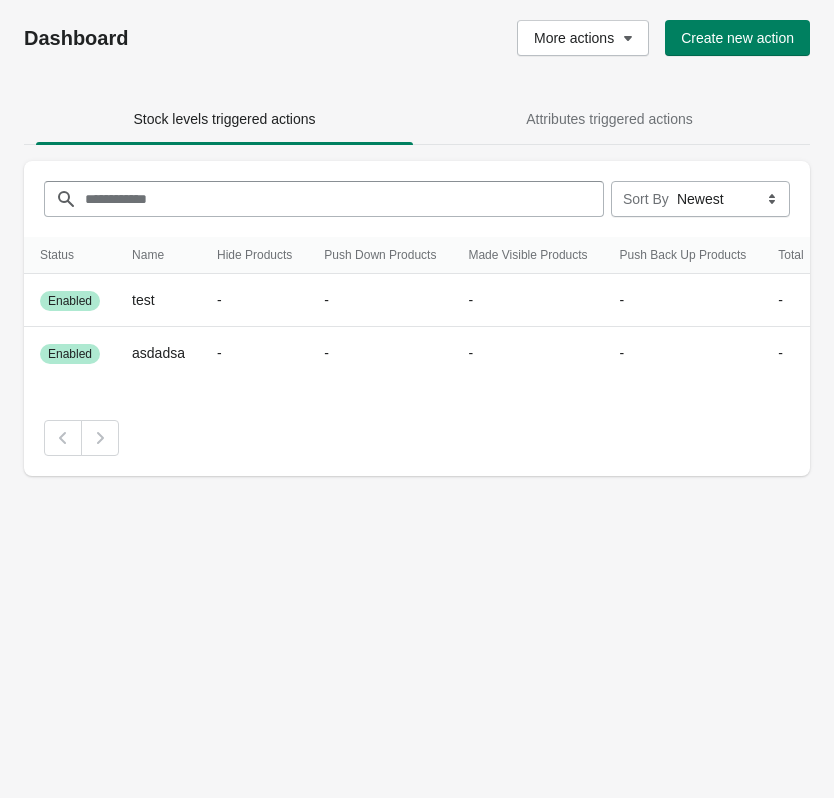 click on "Status Status Name Hide Products Push Down Products Made Visible Products Push Back Up Products Total Status Name Hide Products Push Down Products Made Visible Products Push Back Up Products Total Success Enabled test - - - - - Deactivate Success Enabled asdadsa - - - - - Deactivate" at bounding box center (417, 348) 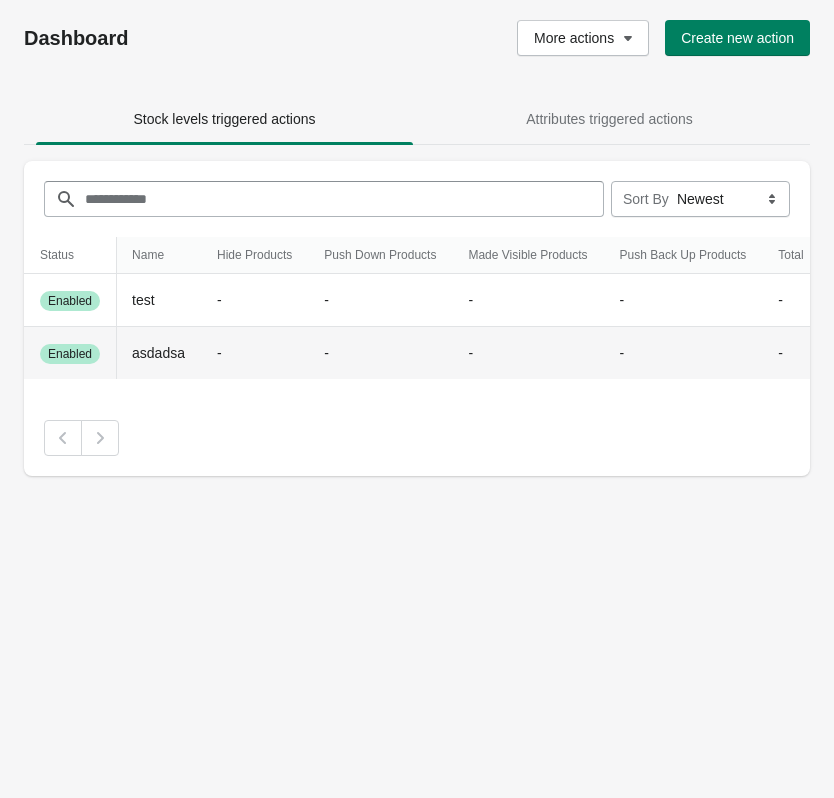 scroll, scrollTop: 0, scrollLeft: 167, axis: horizontal 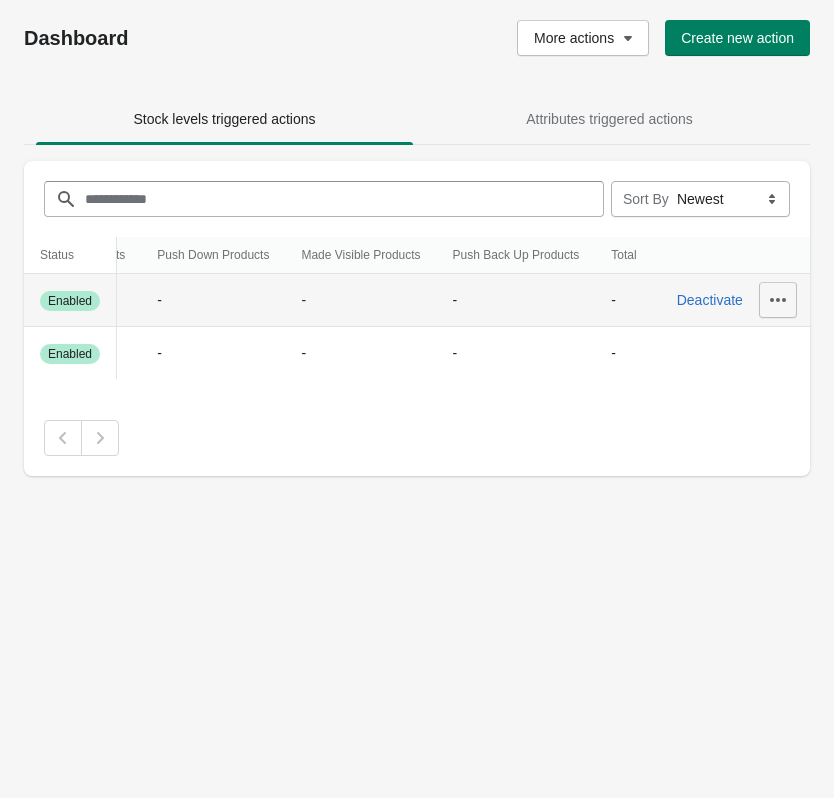 click 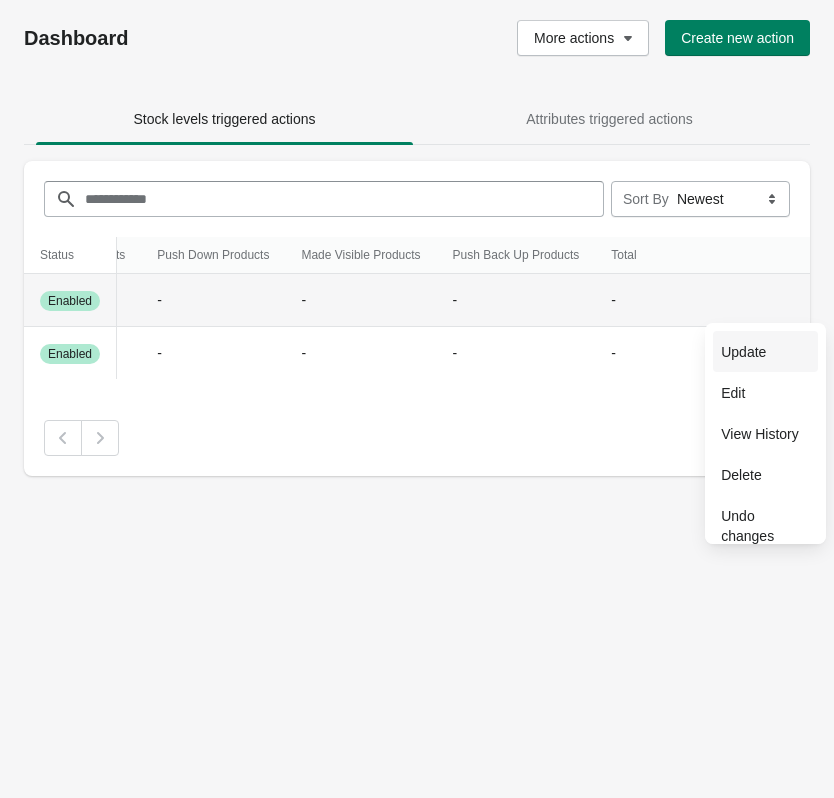 click on "Update" at bounding box center (765, 352) 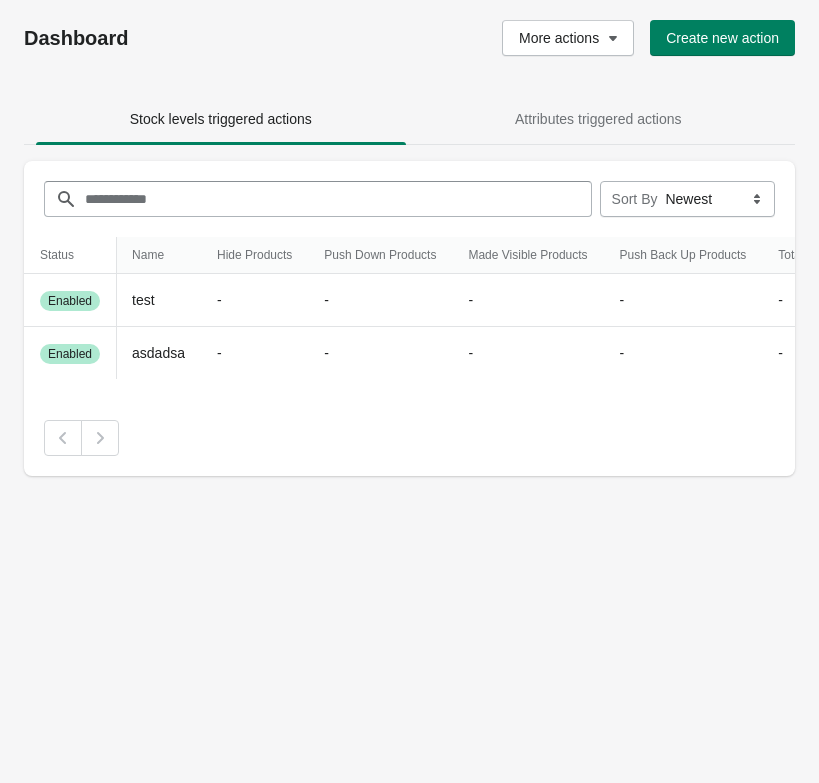 scroll, scrollTop: 0, scrollLeft: 218, axis: horizontal 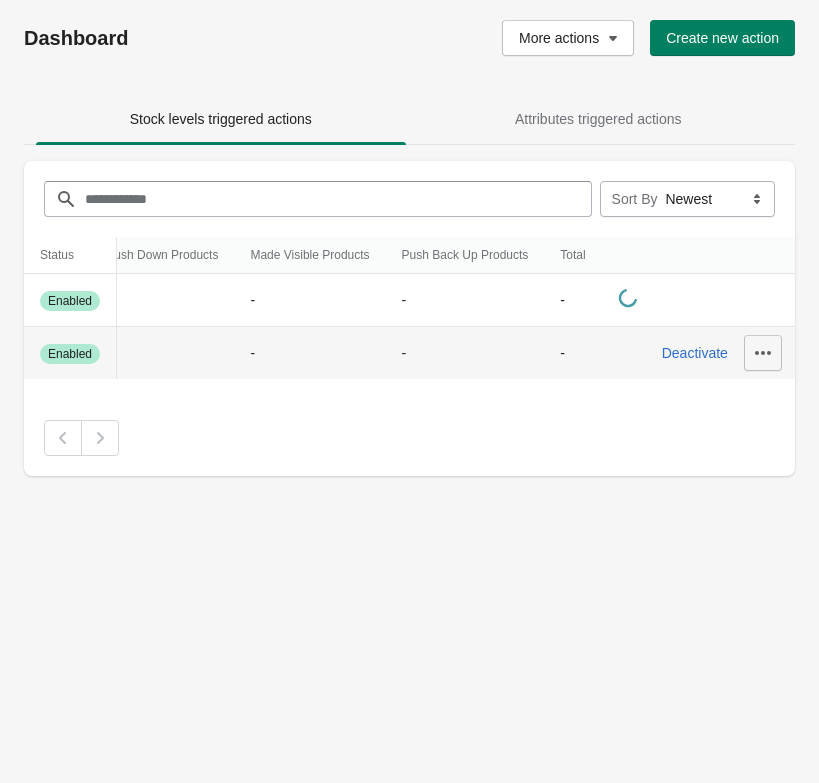 click at bounding box center (763, 353) 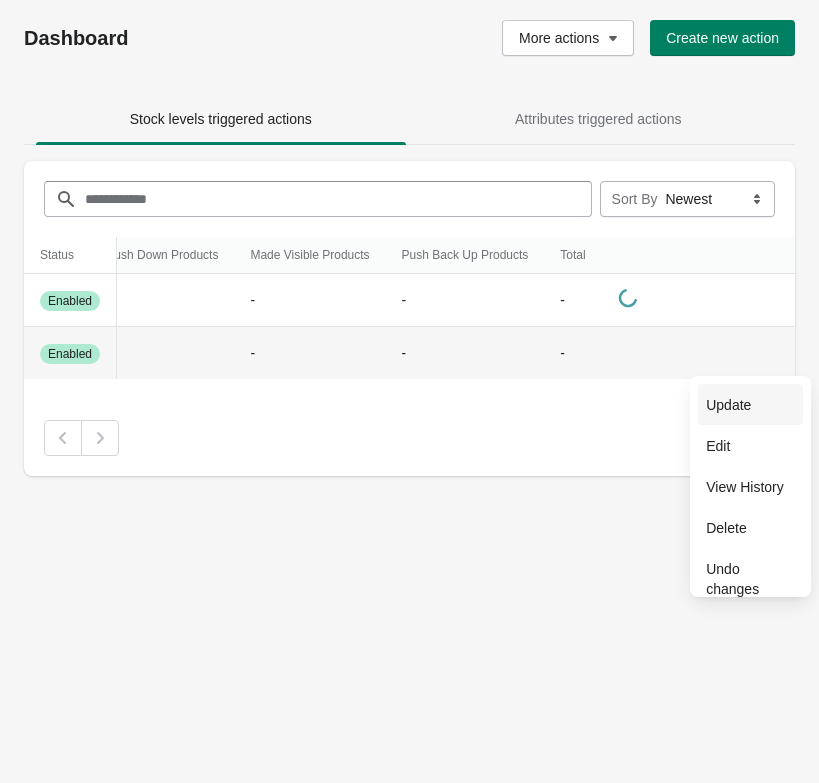 click on "Update" at bounding box center [750, 405] 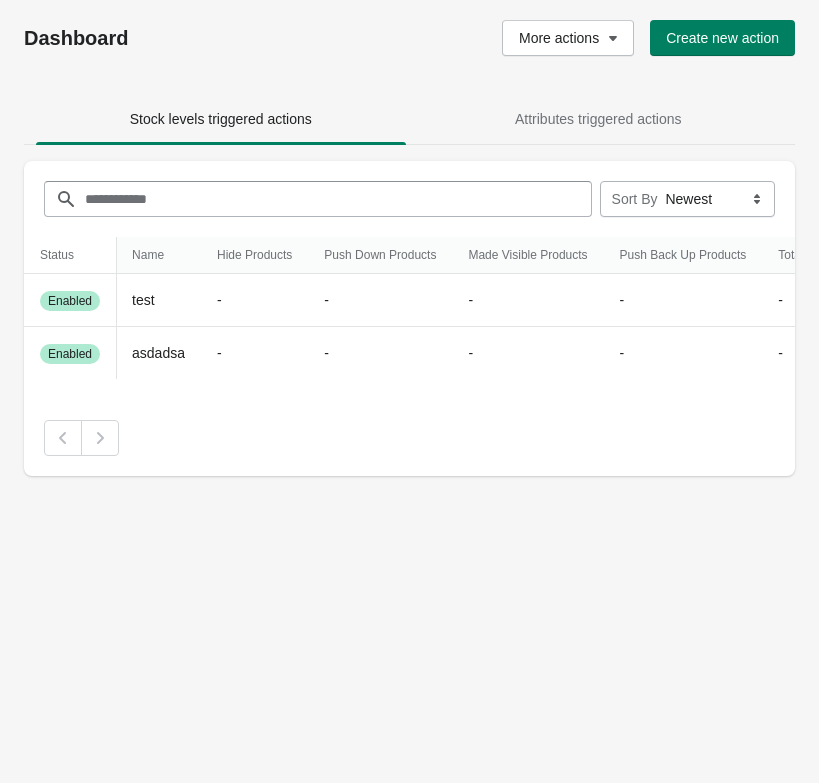 scroll, scrollTop: 0, scrollLeft: 218, axis: horizontal 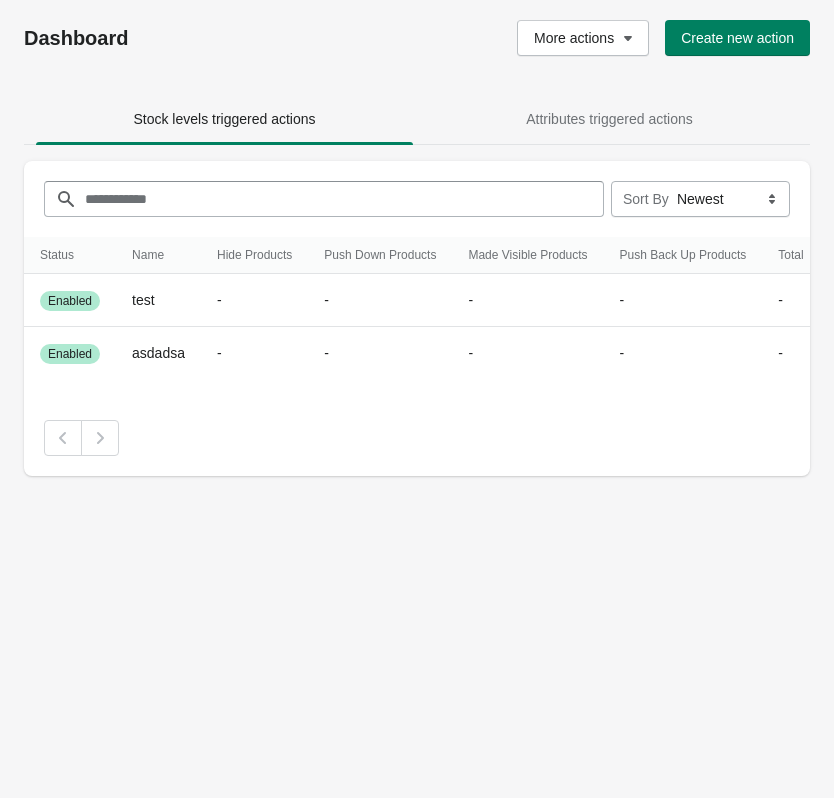 click on "Dashboard More actions Create new action Stock levels triggered actions Attributes triggered actions Stock levels triggered actions Attributes triggered actions Filter items ****** ****** ****** **** Sort By Newest Status Status Name Hide Products Push Down Products Made Visible Products Push Back Up Products Total Status Name Hide Products Push Down Products Made Visible Products Push Back Up Products Total Success Enabled test - - - - - Deactivate Success Enabled asdadsa - - - - - Deactivate" at bounding box center (417, 399) 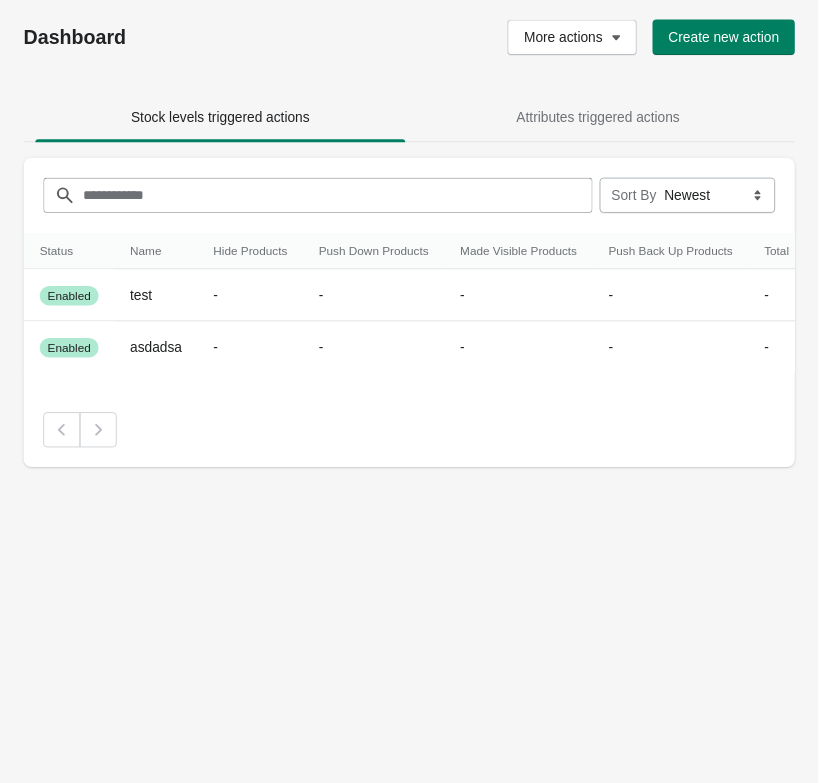 scroll, scrollTop: 0, scrollLeft: 167, axis: horizontal 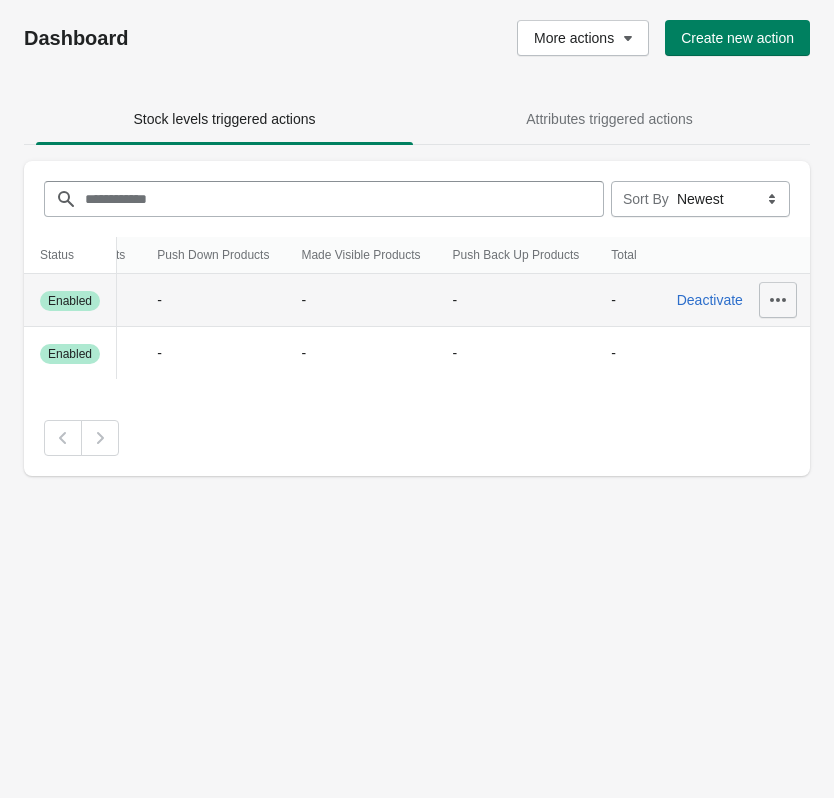 click 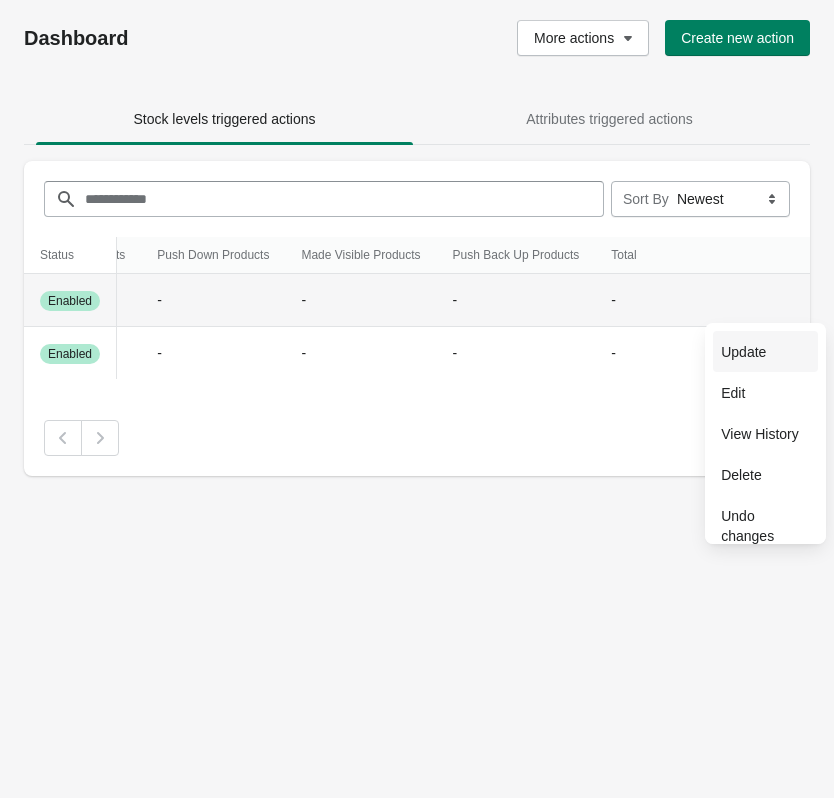 click on "Update" at bounding box center [765, 352] 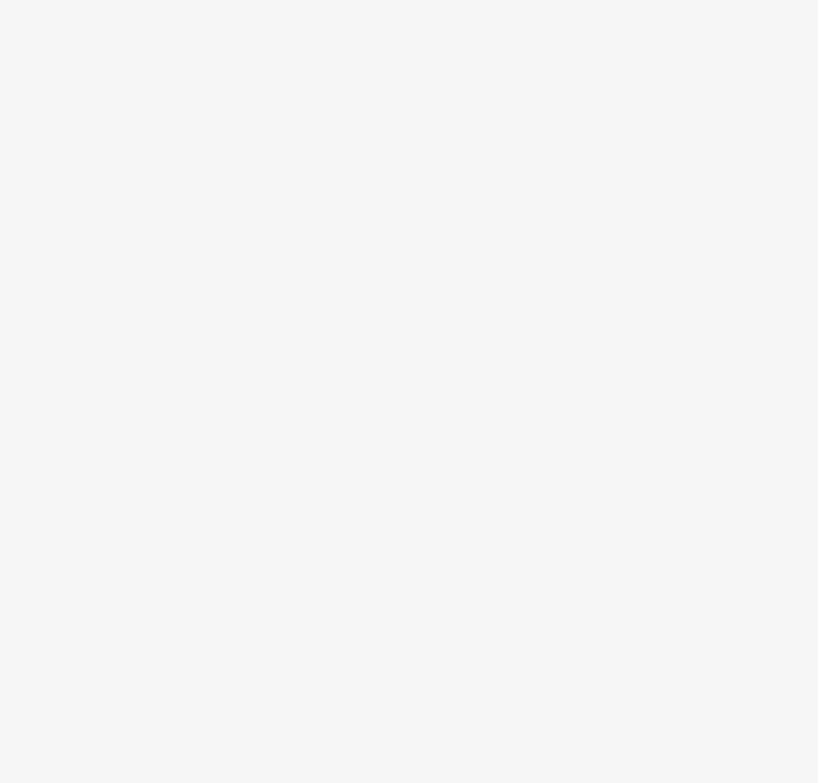 scroll, scrollTop: 0, scrollLeft: 0, axis: both 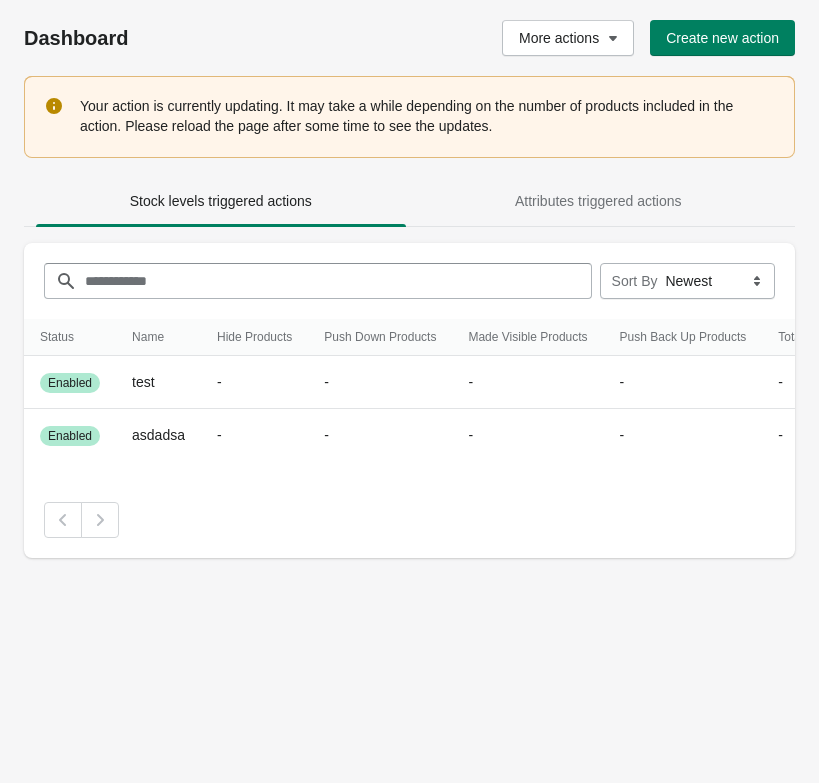 drag, startPoint x: 237, startPoint y: 463, endPoint x: 586, endPoint y: 489, distance: 349.96713 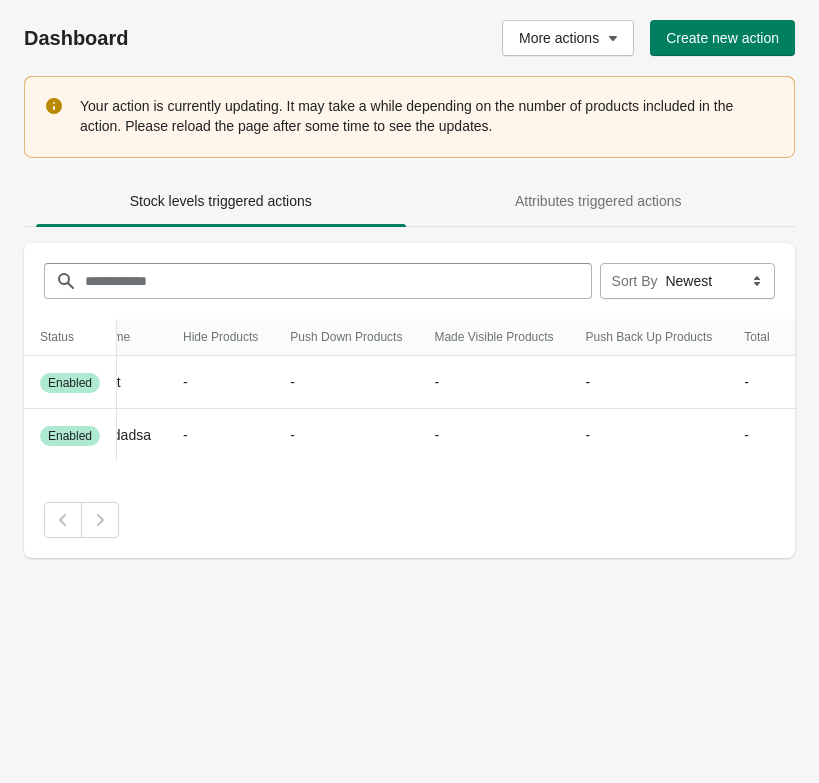 scroll, scrollTop: 0, scrollLeft: 218, axis: horizontal 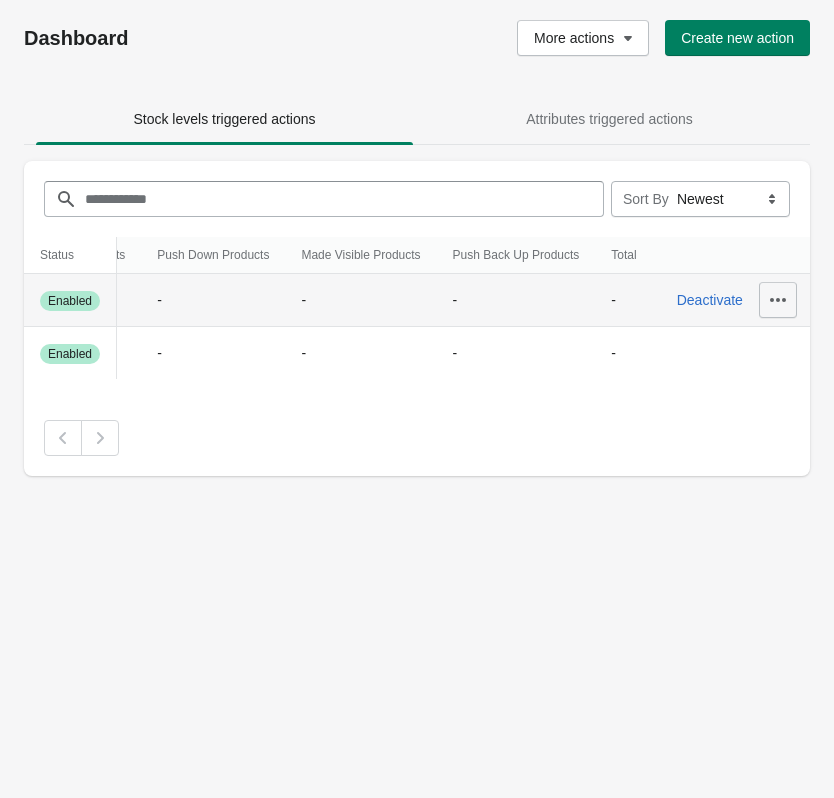 click 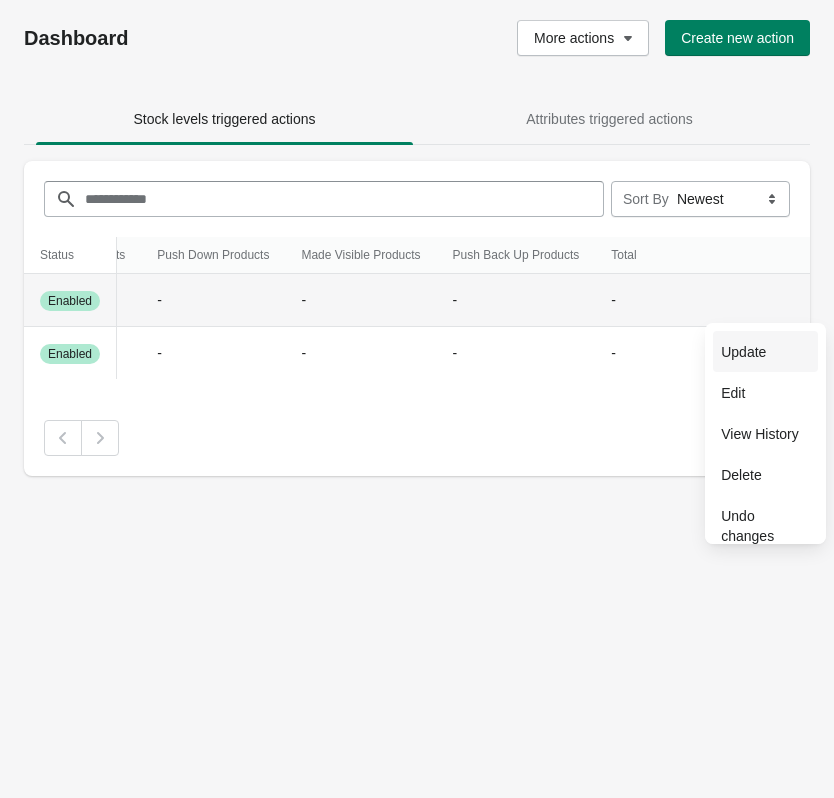 click on "Update" at bounding box center (765, 352) 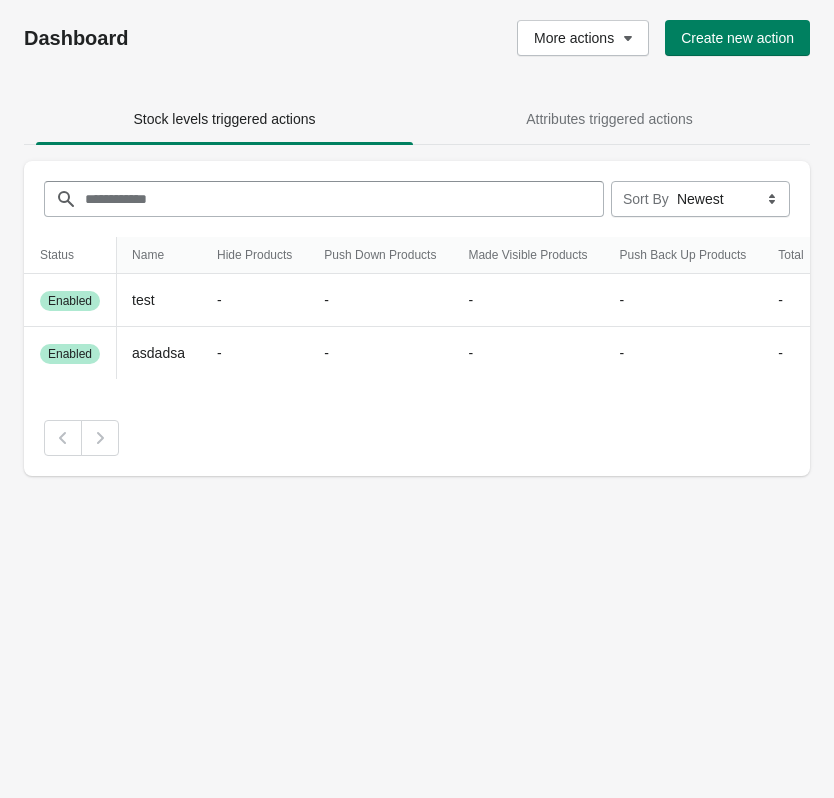 click on "Dashboard More actions Create new action Stock levels triggered actions Attributes triggered actions Stock levels triggered actions Attributes triggered actions Filter items ****** ****** ****** **** Sort By Newest Status Status Name Hide Products Push Down Products Made Visible Products Push Back Up Products Total Status Name Hide Products Push Down Products Made Visible Products Push Back Up Products Total Success Enabled test - - - - - Deactivate Success Enabled asdadsa - - - - - Deactivate" at bounding box center [417, 399] 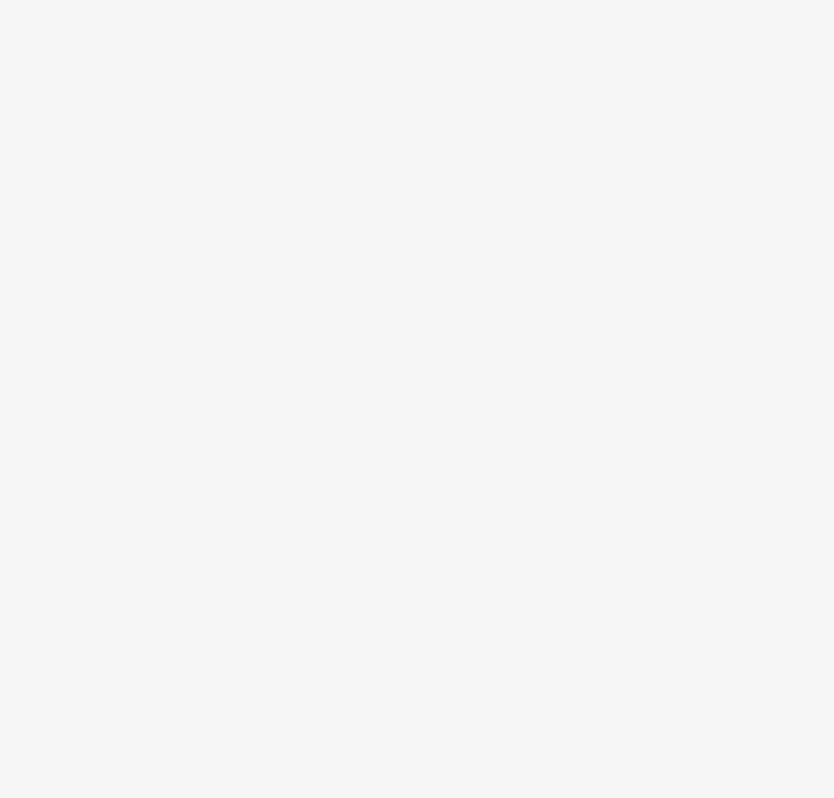 scroll, scrollTop: 0, scrollLeft: 0, axis: both 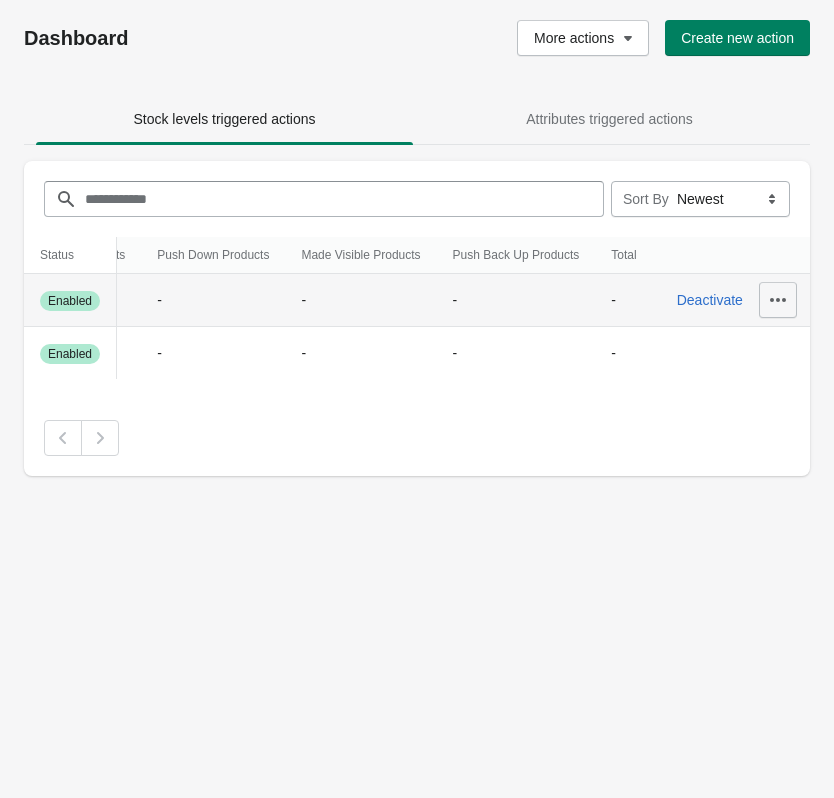 click 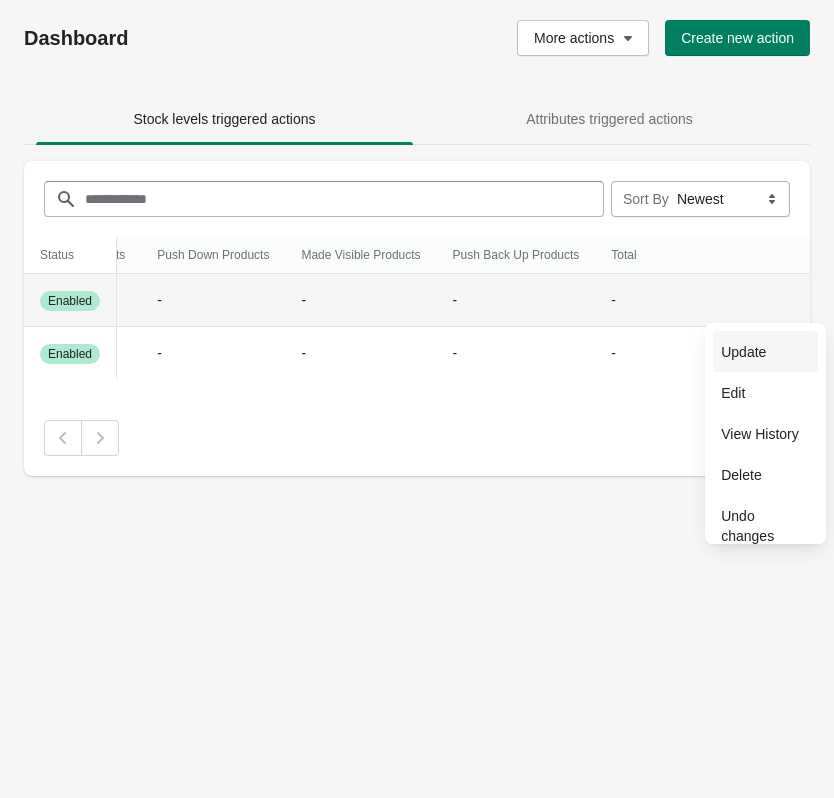 click on "Update" at bounding box center (765, 352) 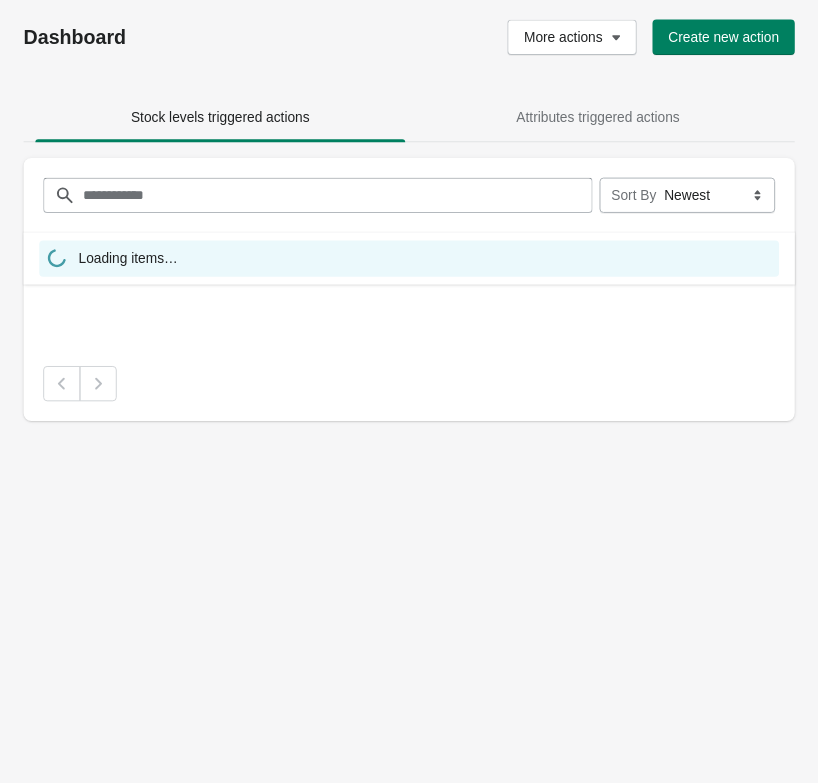 scroll, scrollTop: 0, scrollLeft: 0, axis: both 